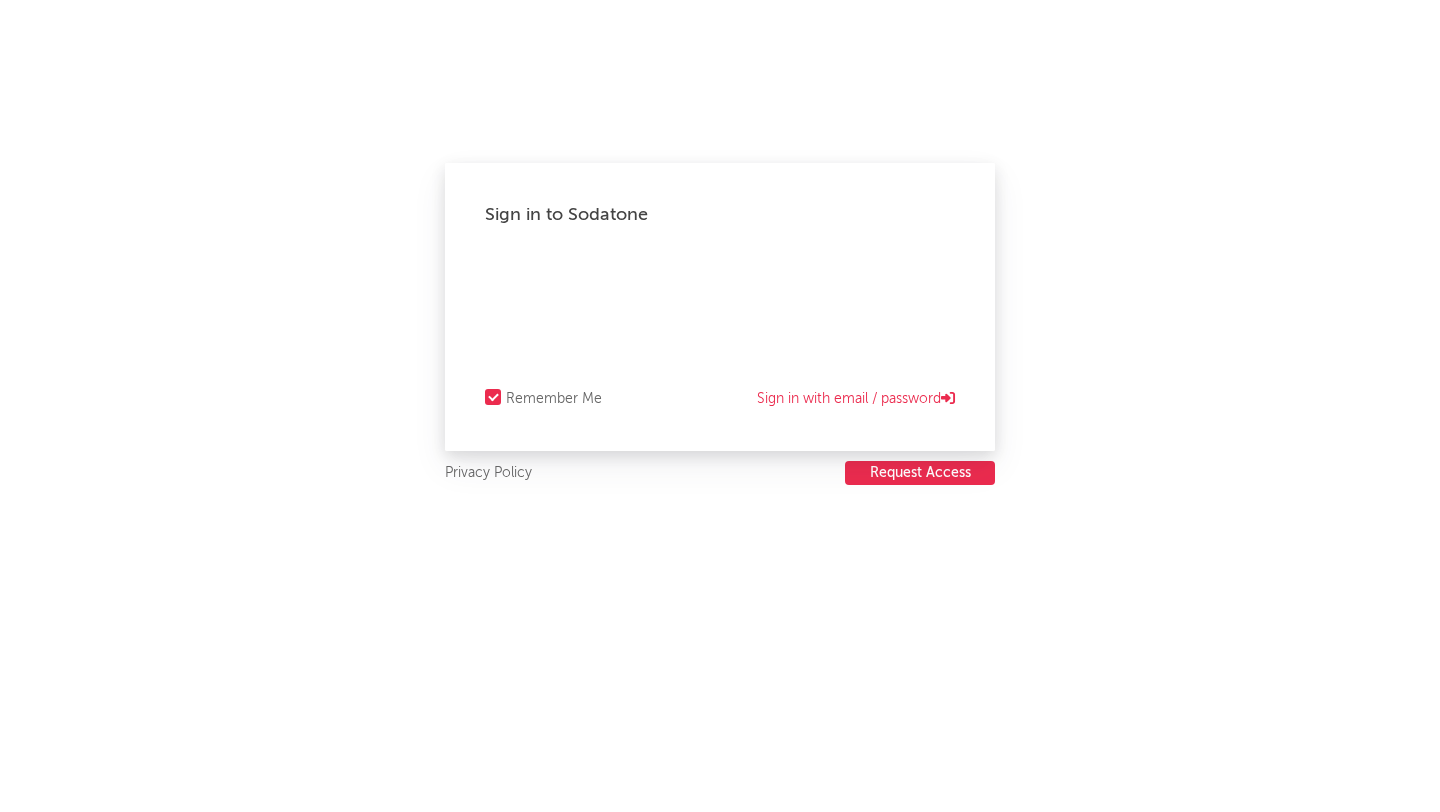 scroll, scrollTop: 0, scrollLeft: 0, axis: both 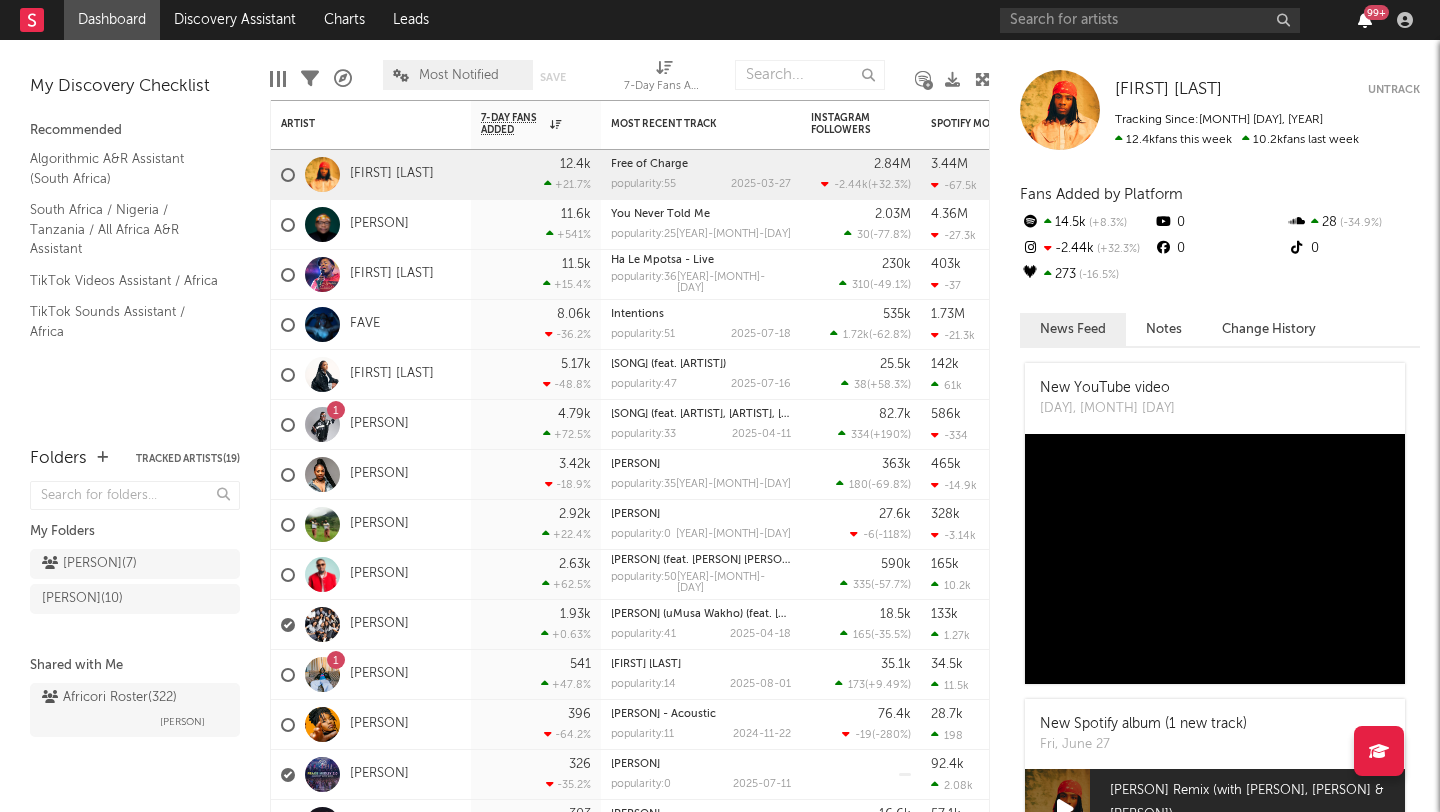 click at bounding box center [1365, 20] 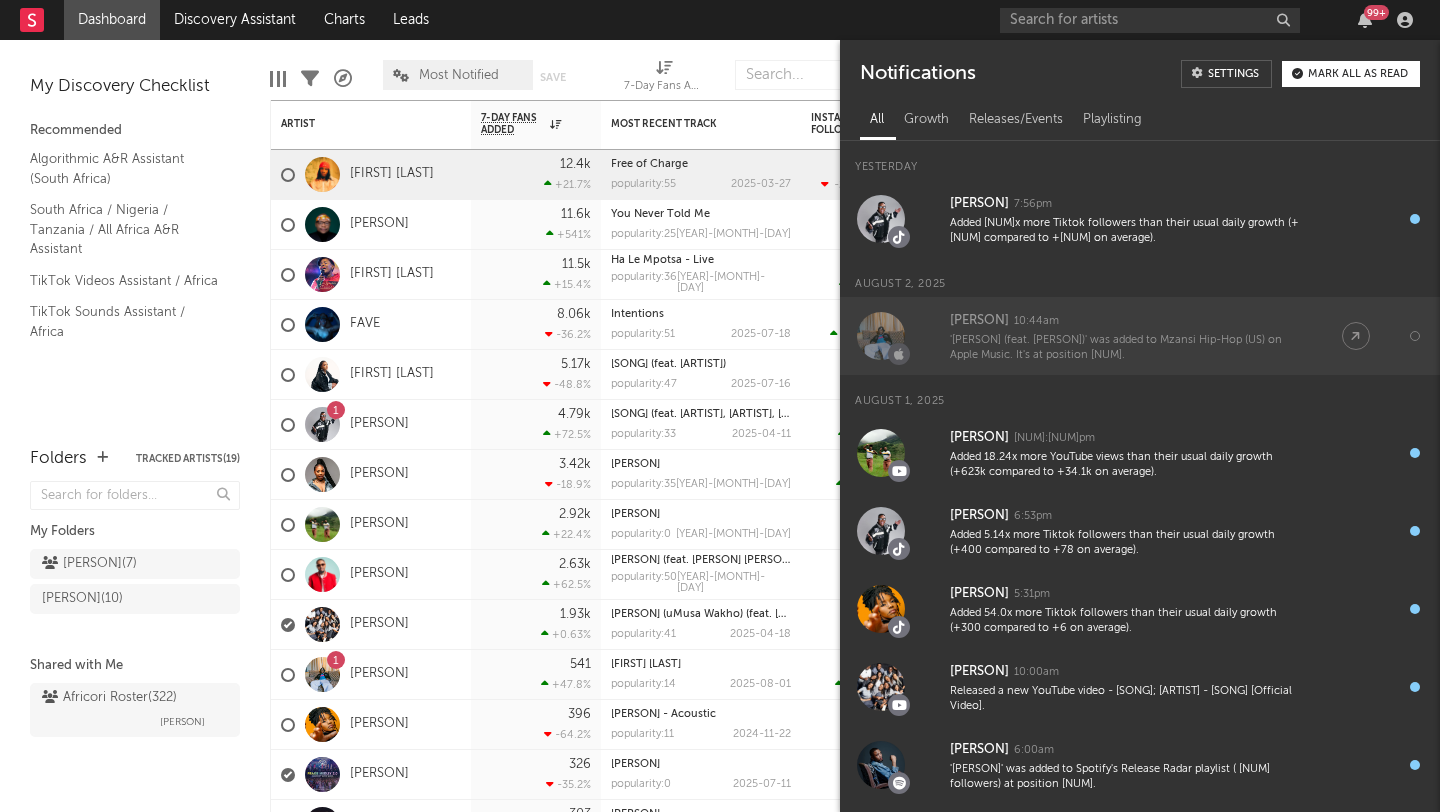 click on "'[PERSON] (feat. [PERSON])' was added to Mzansi Hip-Hop (US) on Apple Music. It's at position [NUM]." at bounding box center (1126, 348) 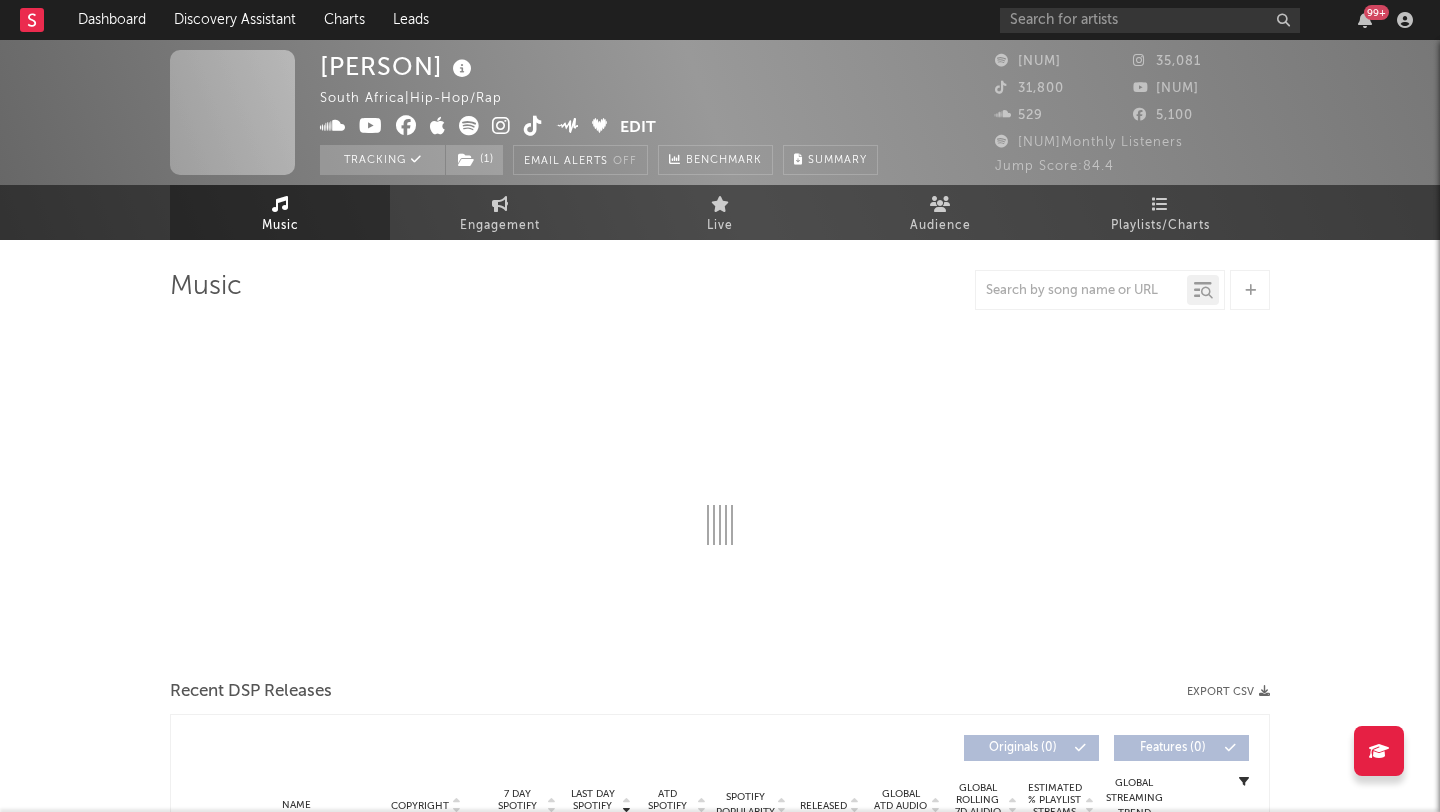select on "6m" 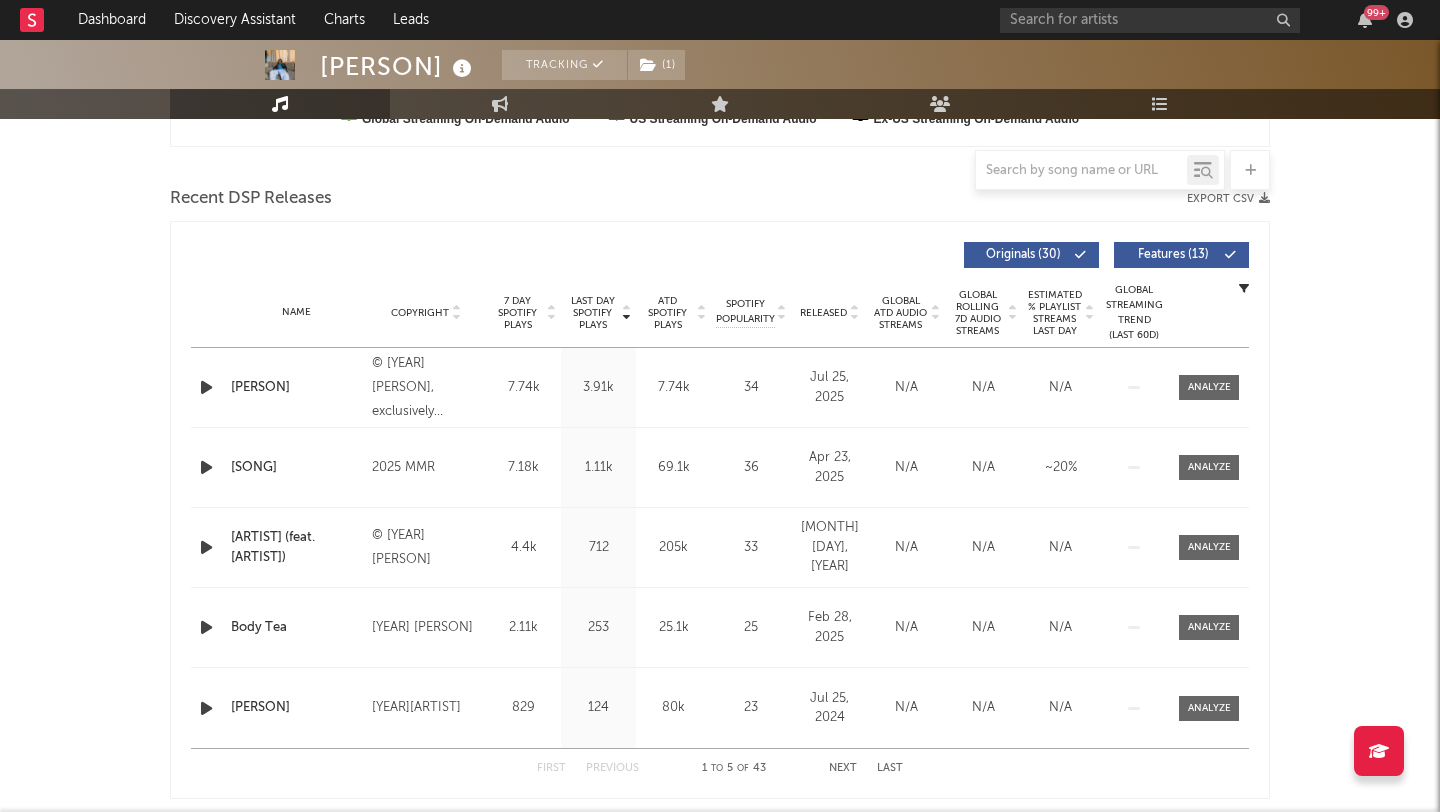 scroll, scrollTop: 650, scrollLeft: 0, axis: vertical 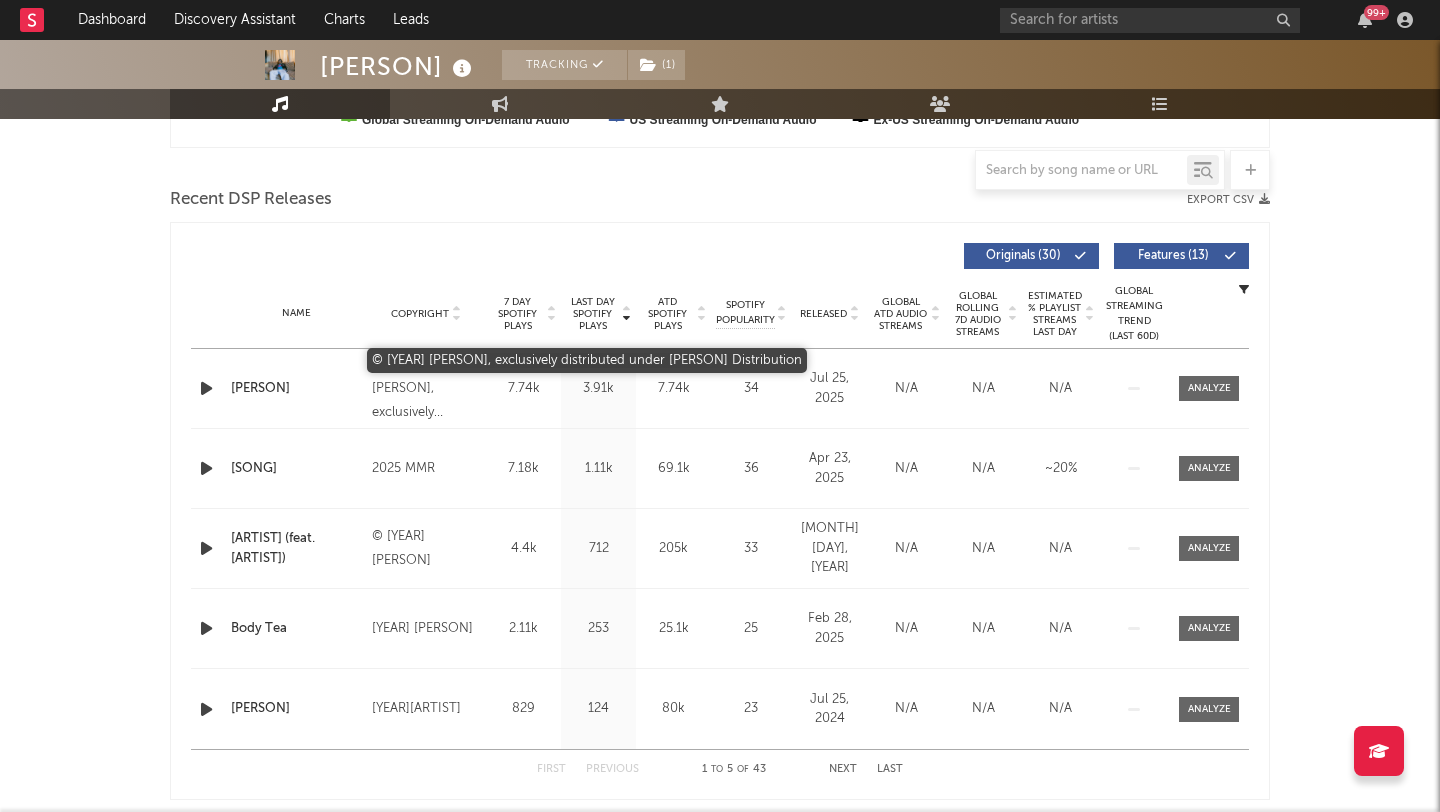 click on "© [YEAR] [PERSON], exclusively distributed under [PERSON] Distribution" at bounding box center (426, 389) 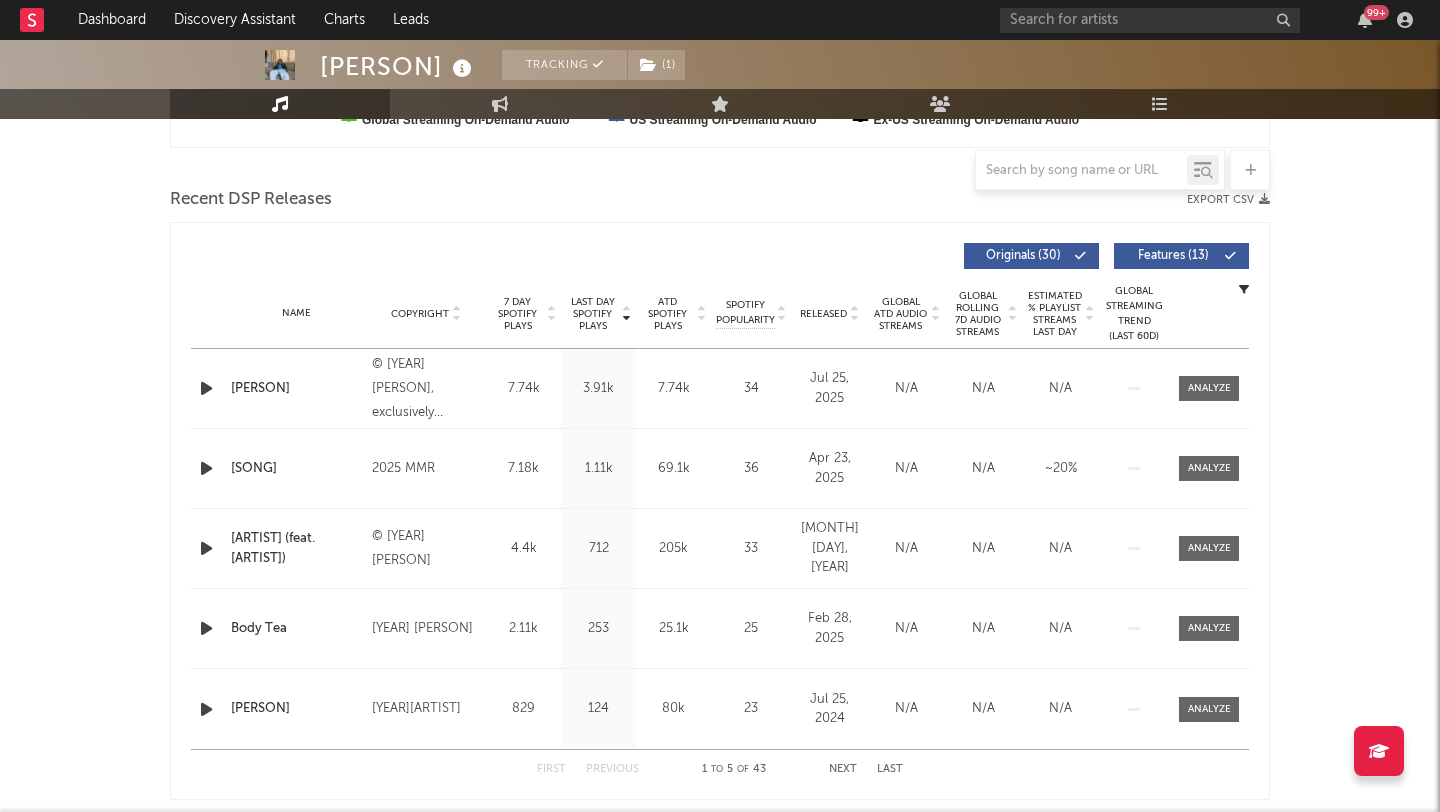 click on "2025 MMR" at bounding box center [426, 469] 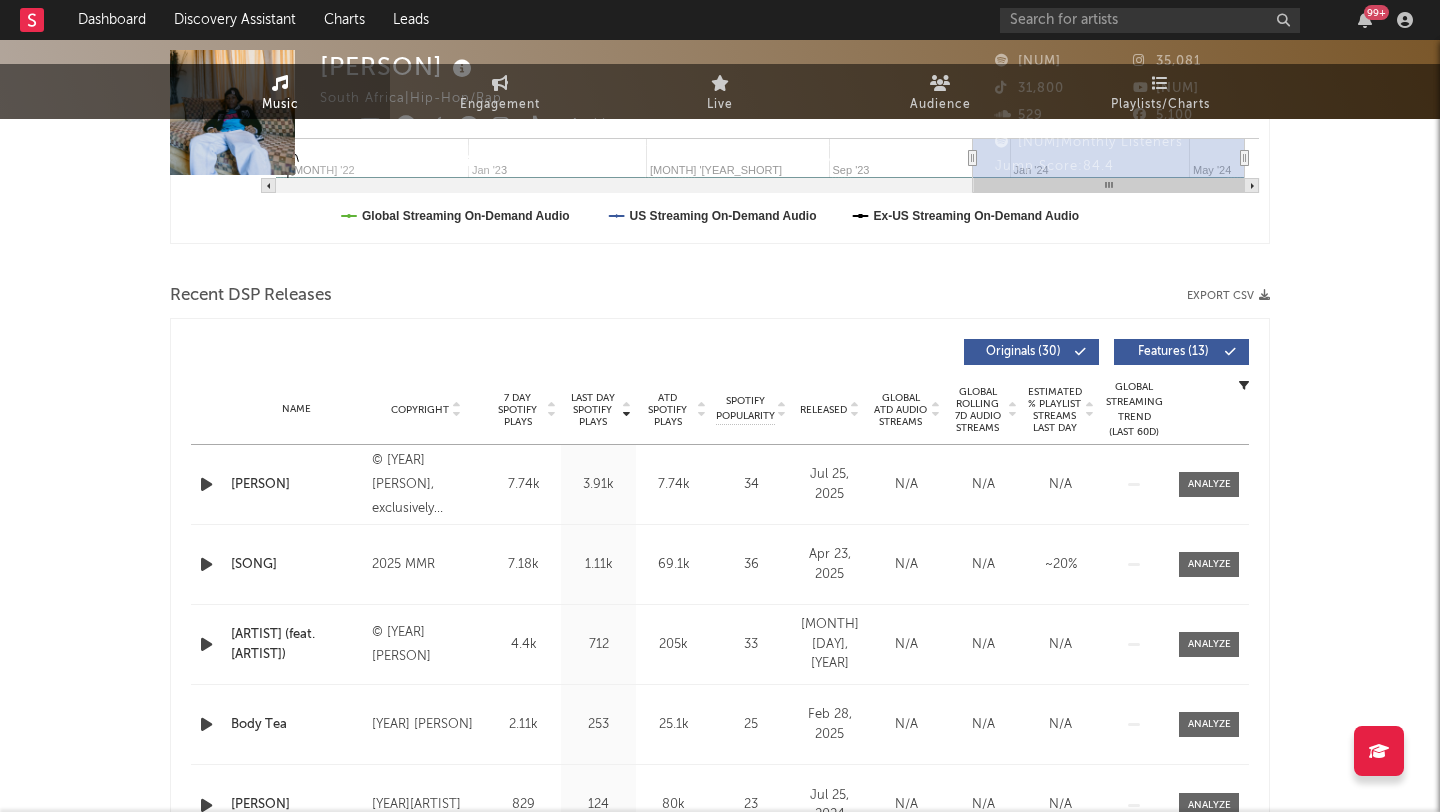 scroll, scrollTop: 0, scrollLeft: 0, axis: both 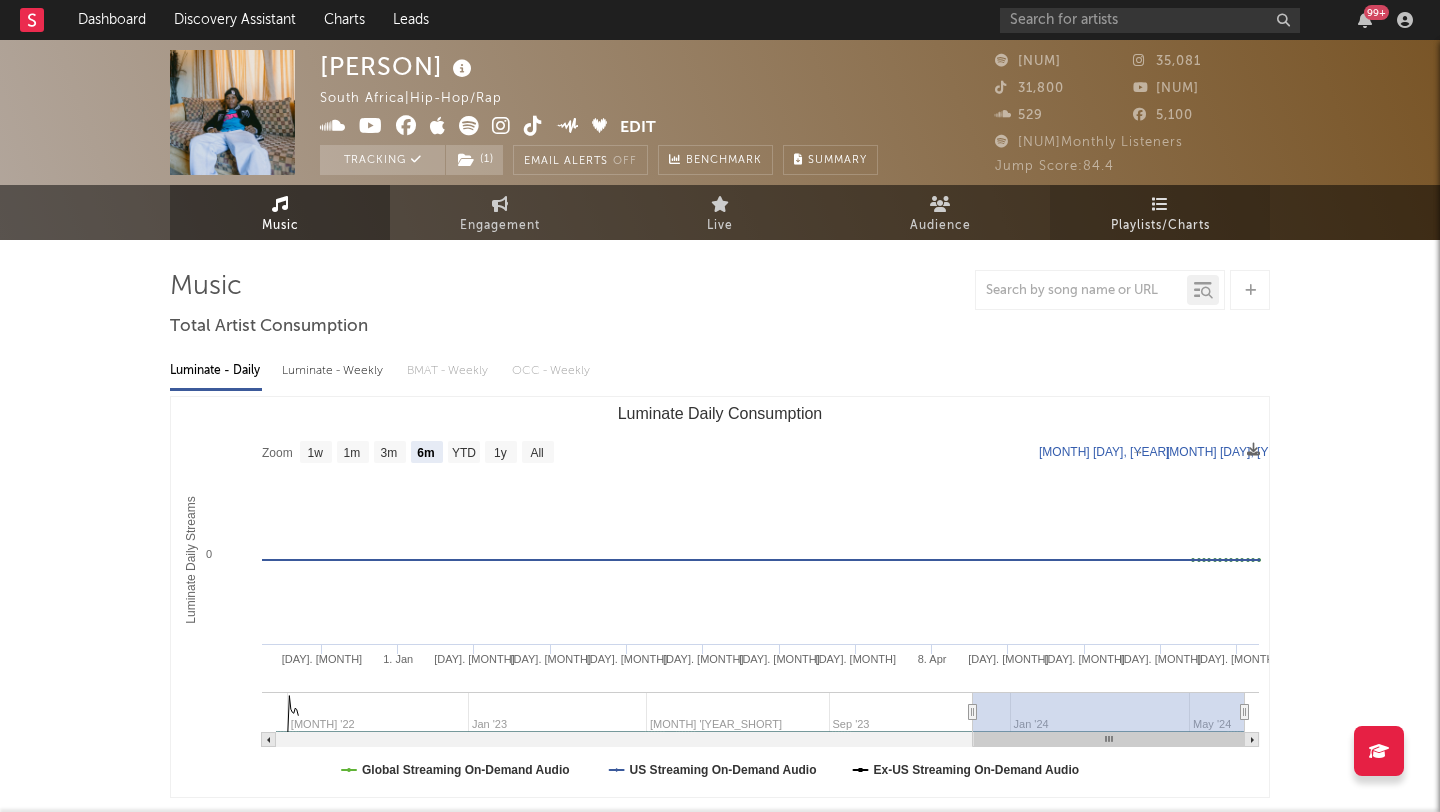 click on "Playlists/Charts" at bounding box center (1160, 226) 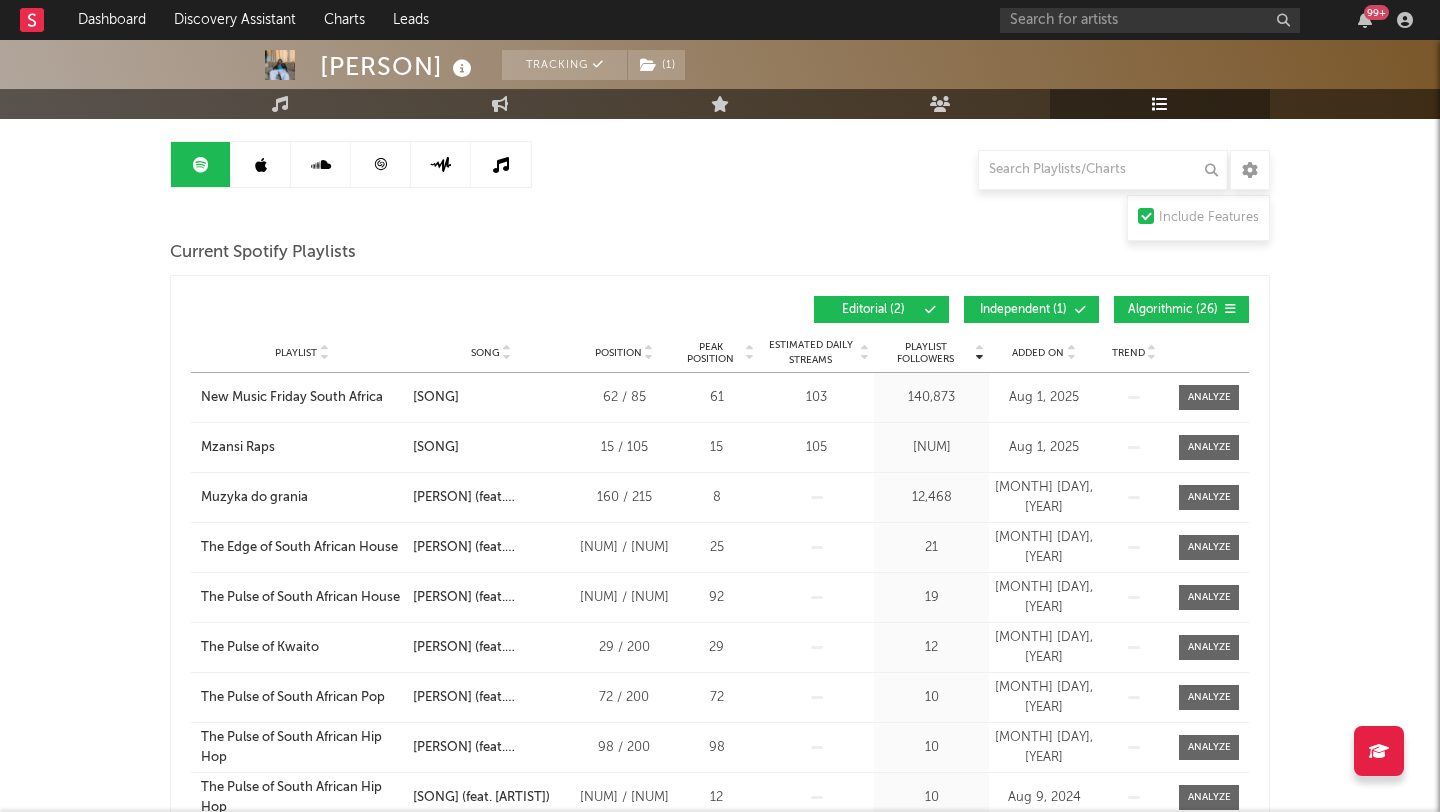 scroll, scrollTop: 181, scrollLeft: 0, axis: vertical 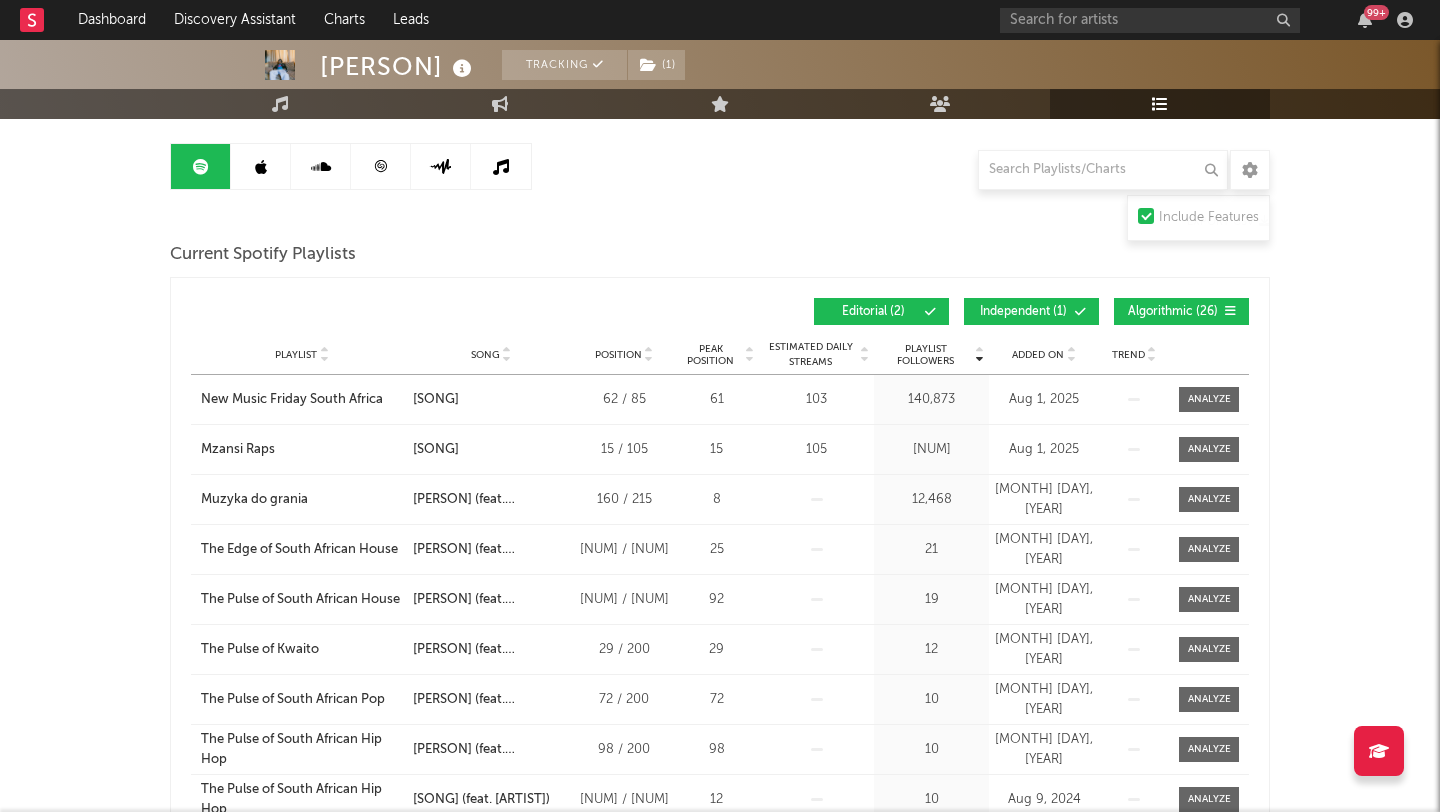 click on "Independent   ( 1 )" at bounding box center (1023, 312) 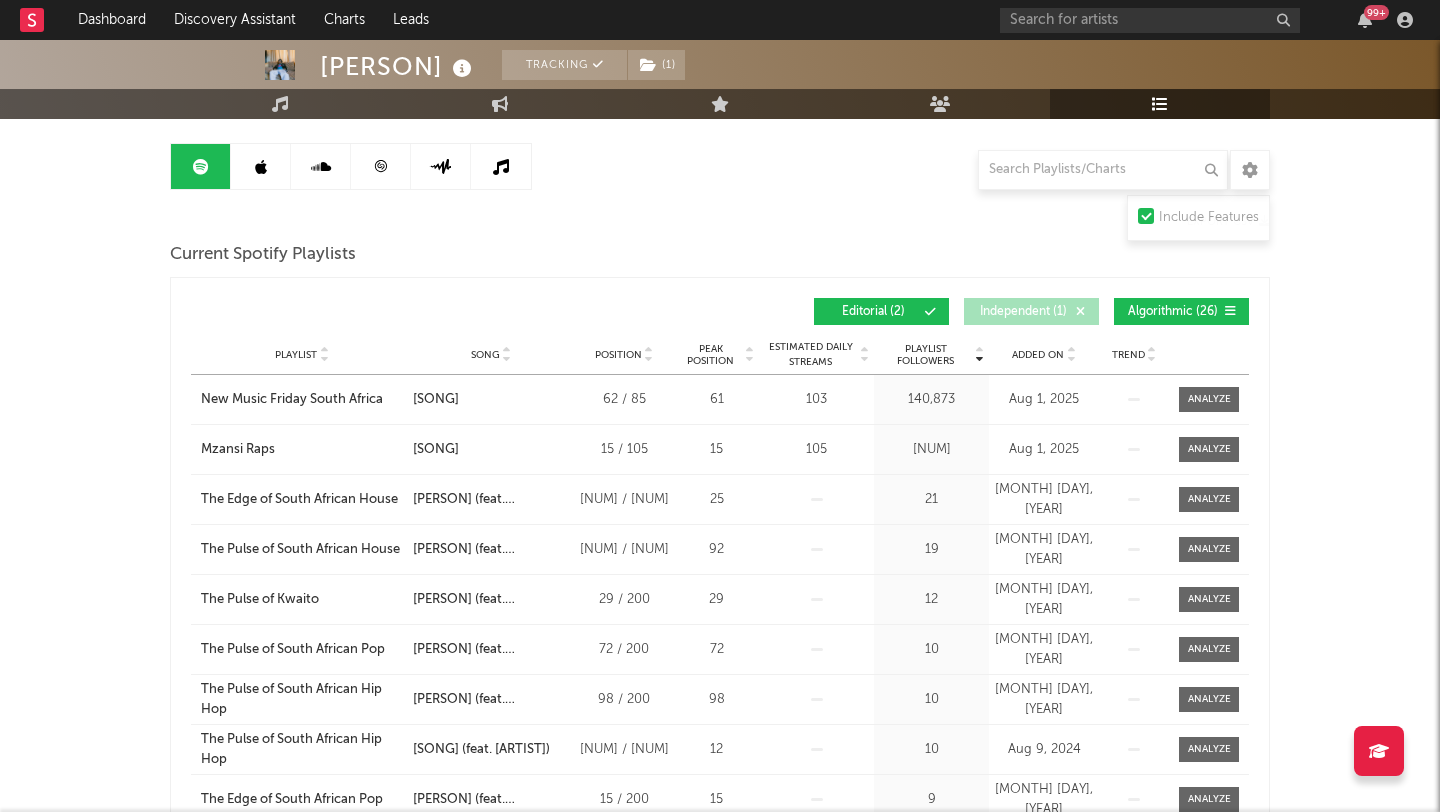 click on "Algorithmic   ( 26 )" at bounding box center (1173, 312) 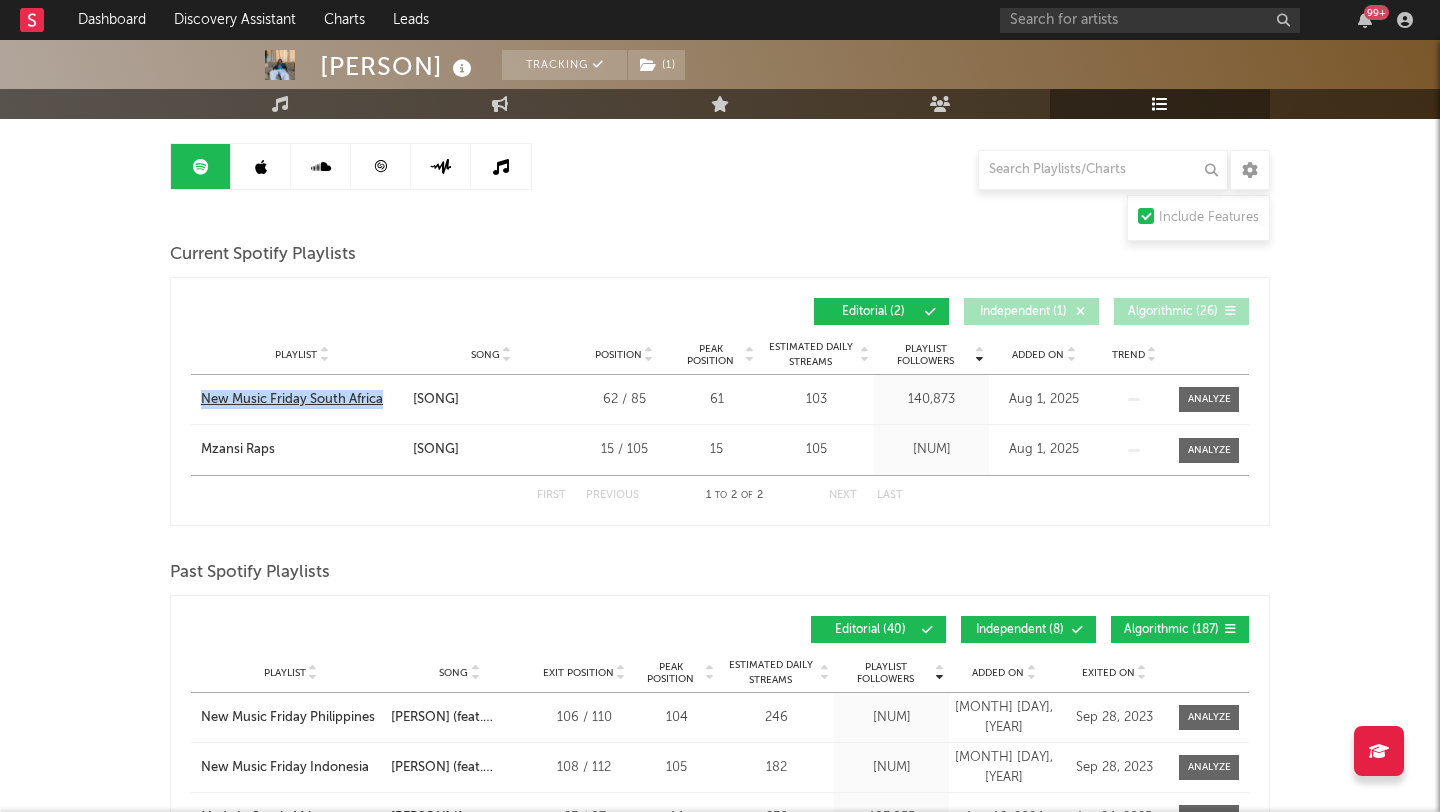 drag, startPoint x: 193, startPoint y: 398, endPoint x: 388, endPoint y: 399, distance: 195.00256 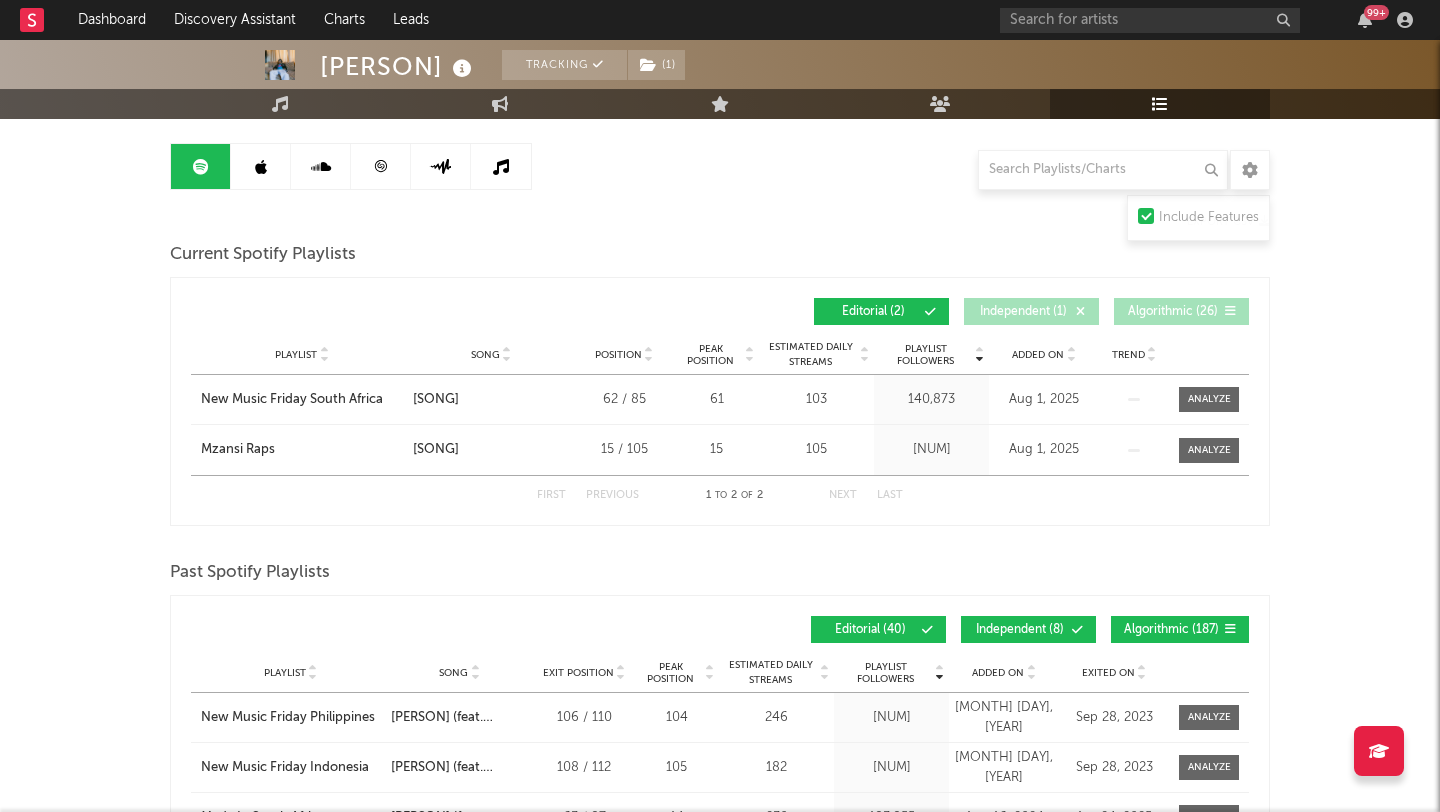 click on "Tracking ( 1 ) South Africa  |  Hip-Hop/Rap Edit Tracking ( 1 ) Email Alerts  Off Benchmark Summary 5,260 35,081 31,800 5,450 529 5,100 34,526  Monthly Listeners Jump Score:  84.4 Music Engagement Live Audience Playlists/Charts Playlists/Charts Include Features Export CSV  Current Spotify Playlists Playlist Followers Playlist Song Position Peak Position Playlist Followers Added On Trend Position Followers Editorial   ( 2 ) Independent   ( 1 ) Algorithmic   ( 26 ) Playlist City Song Position Peak Position Estimated Daily Streams Playlist Followers Daily Streams Added On Exited On Trend Playlist New Music Friday South Africa City Song [PERSON] (freestyle) Position [NUM] / [NUM] Peak Position [NUM] Estimated Daily Streams [NUM] Playlist Followers [NUM] Daily Streams Added On [MONTH] [DAY], [YEAR] Exited On [MONTH] [DAY], [YEAR] Trend Playlist Mzansi Raps City Song [PERSON] (freestyle) Position [NUM] / [NUM] Peak Position [NUM] Estimated Daily Streams [NUM] Playlist Followers [NUM] Daily Streams Added On [MONTH] [DAY], [YEAR] Exited On [MONTH] [DAY], [YEAR] [NUM]" at bounding box center (720, 611) 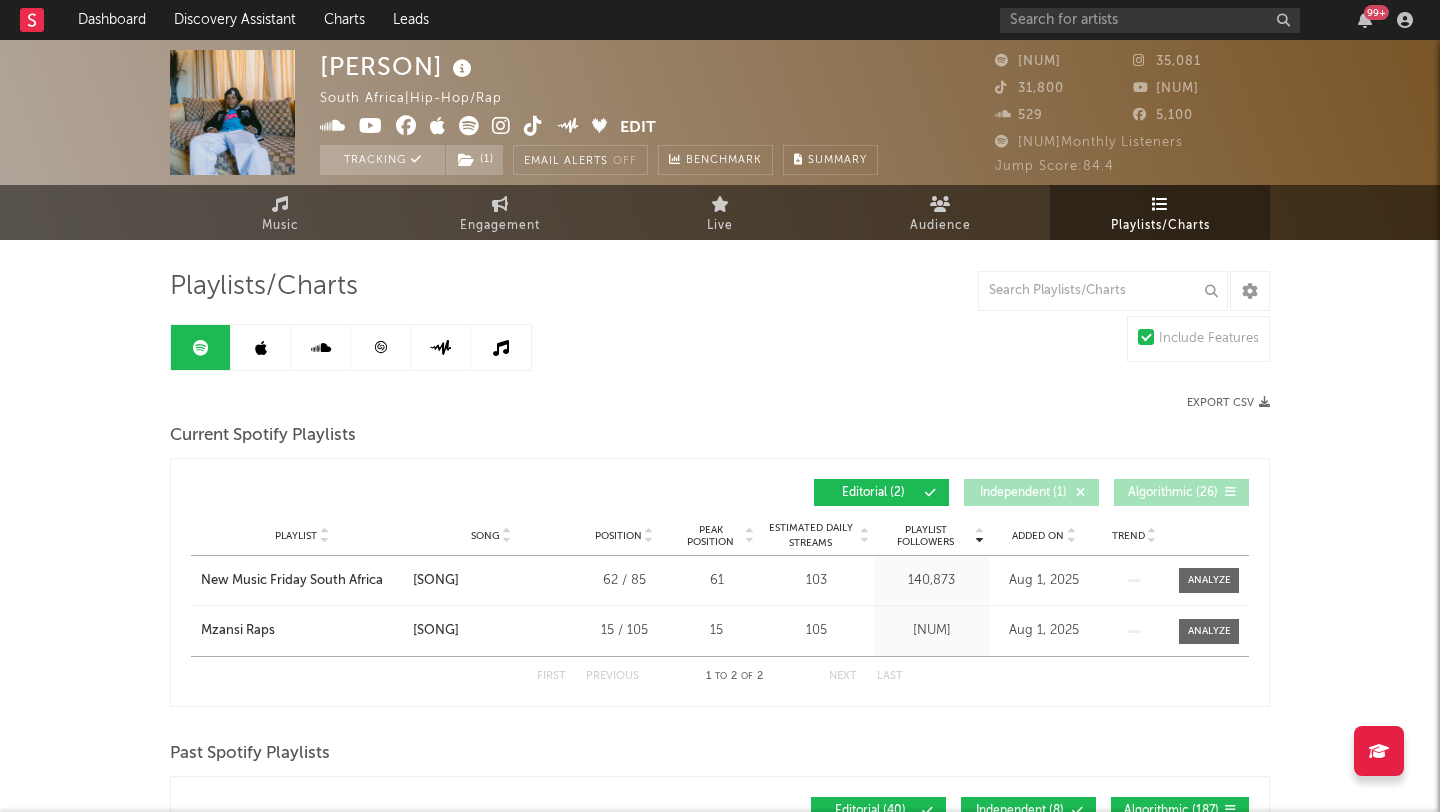 click on "99 +" at bounding box center (1376, 12) 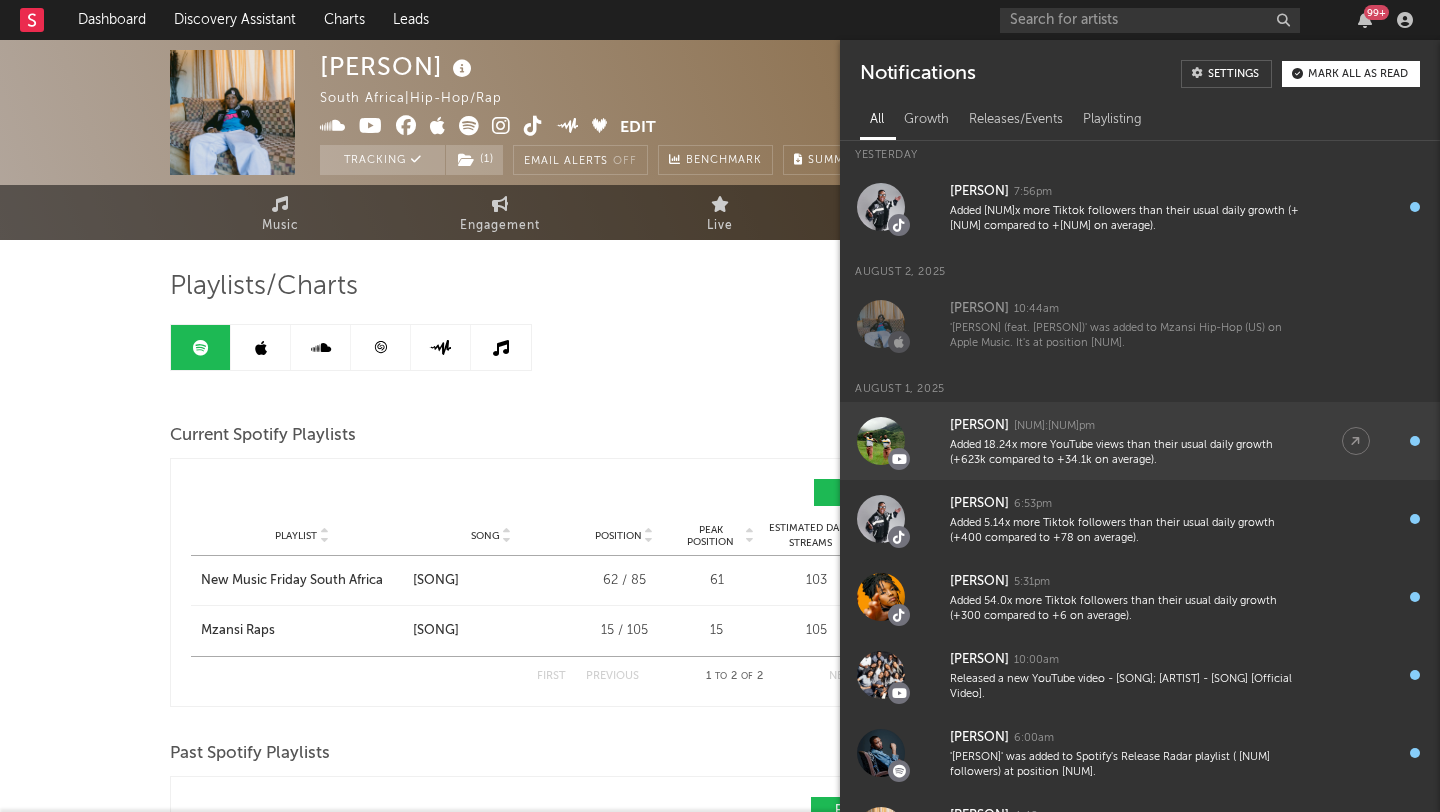 scroll, scrollTop: 0, scrollLeft: 0, axis: both 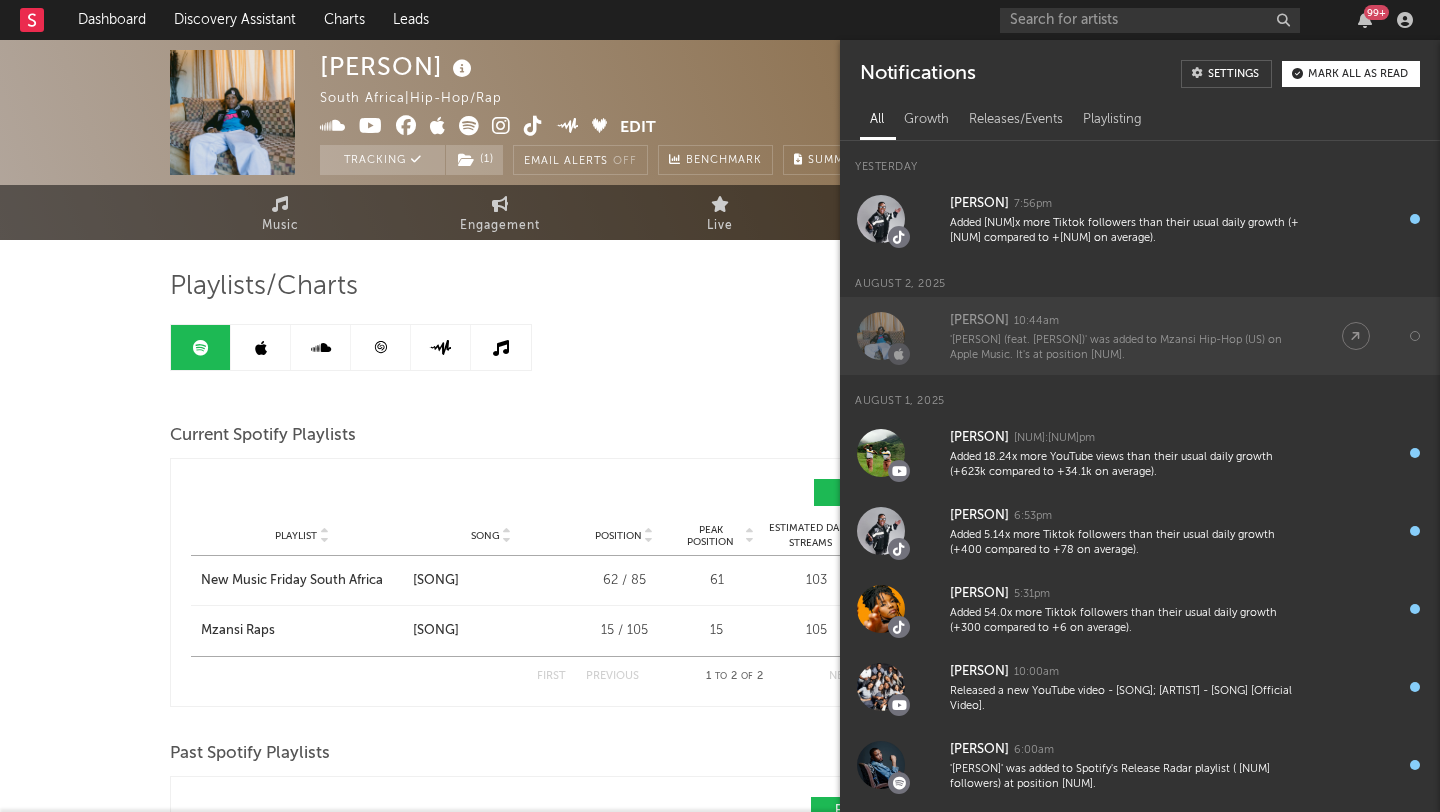 click on "'[PERSON] (feat. [PERSON])' was added to Mzansi Hip-Hop (US) on Apple Music. It's at position [NUM]." at bounding box center (1126, 348) 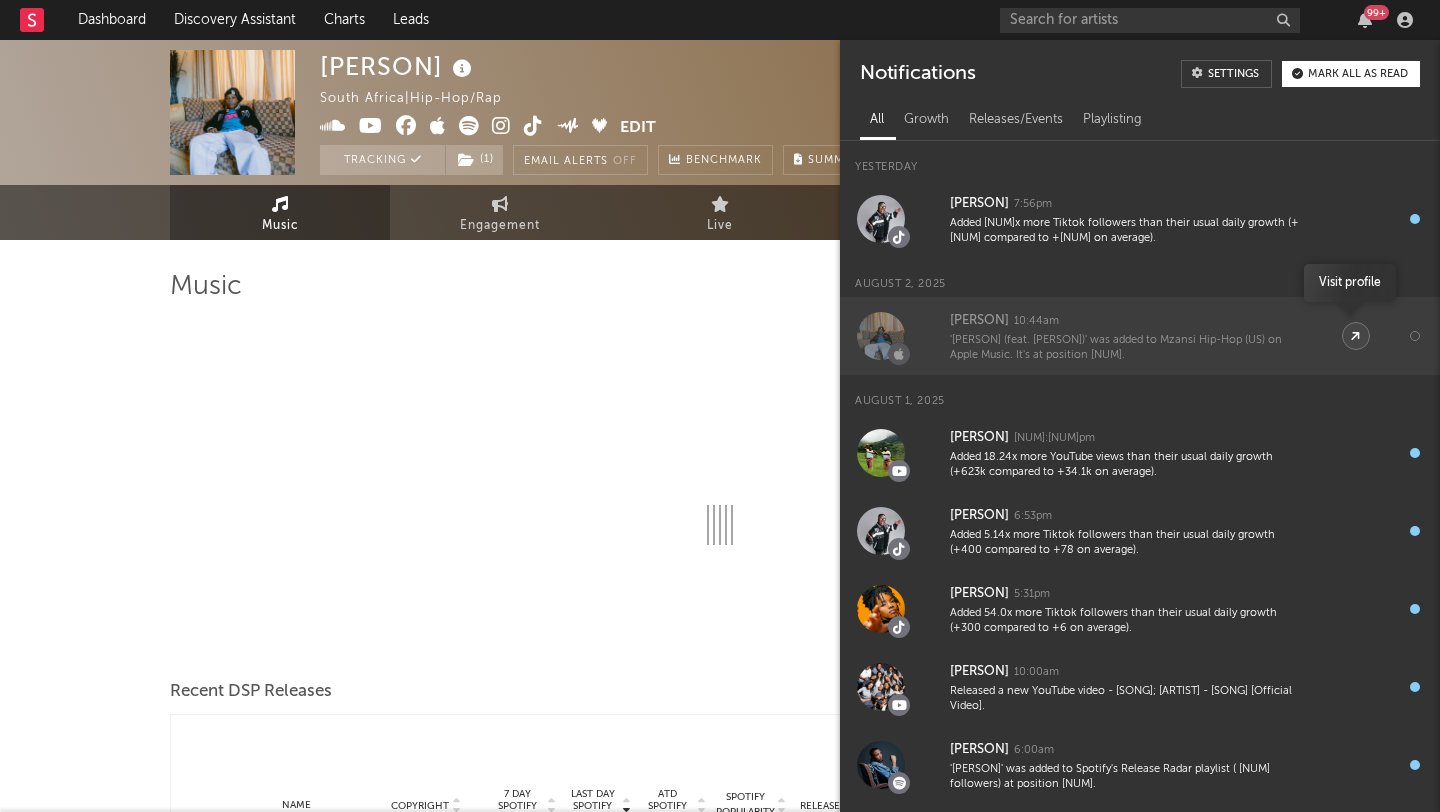 click at bounding box center [1355, 336] 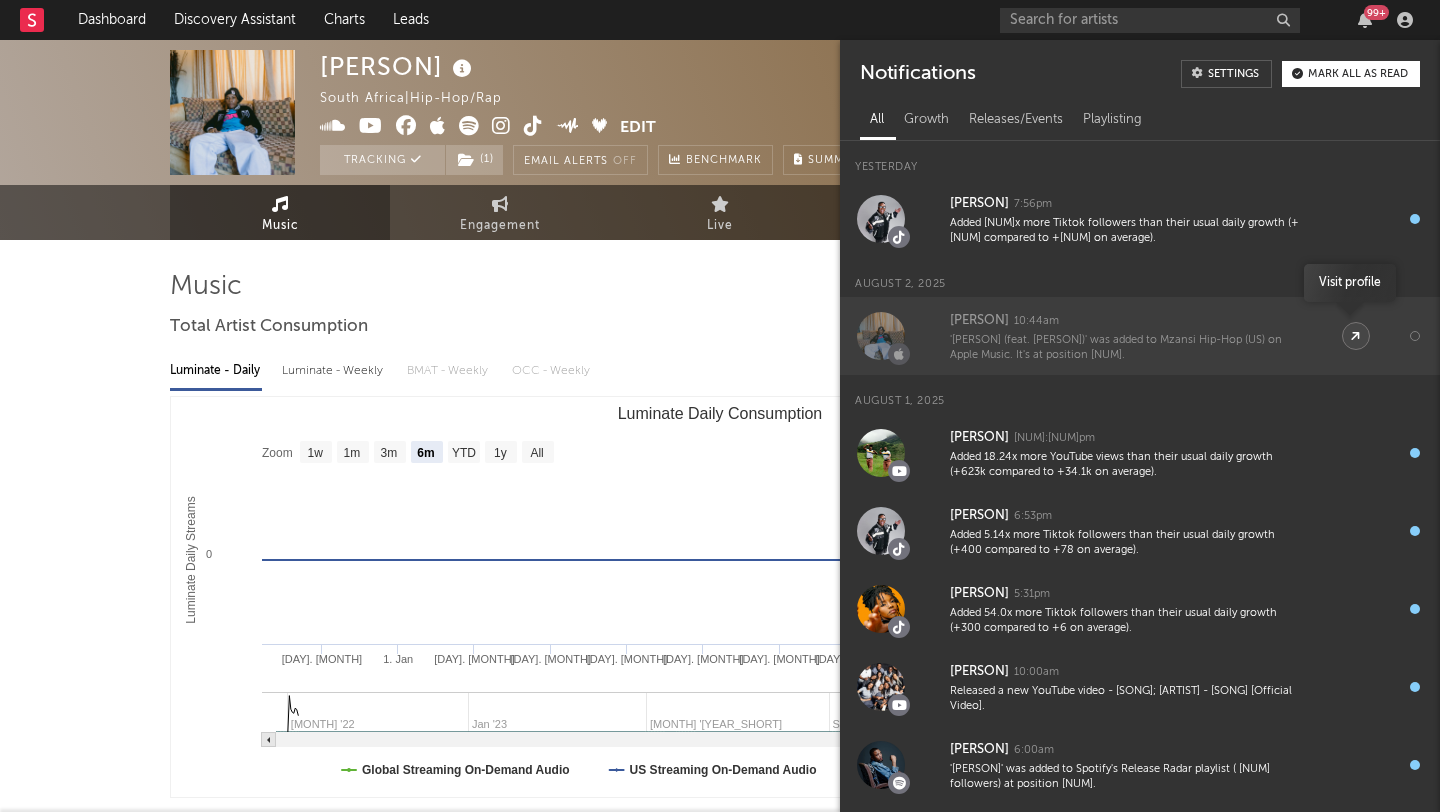 click at bounding box center (1355, 336) 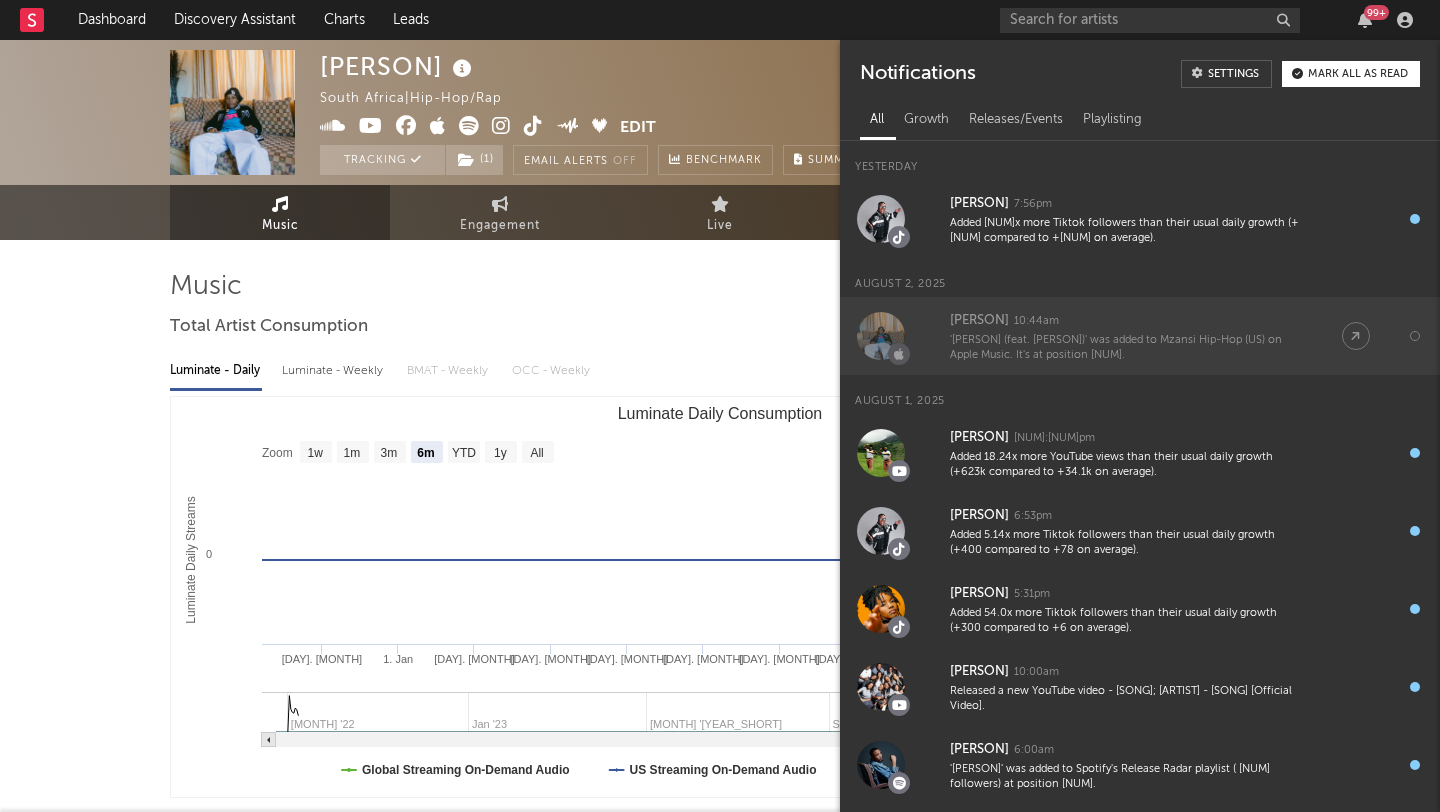 click on "'[PERSON] (feat. [PERSON])' was added to Mzansi Hip-Hop (US) on Apple Music. It's at position [NUM]." at bounding box center [1126, 348] 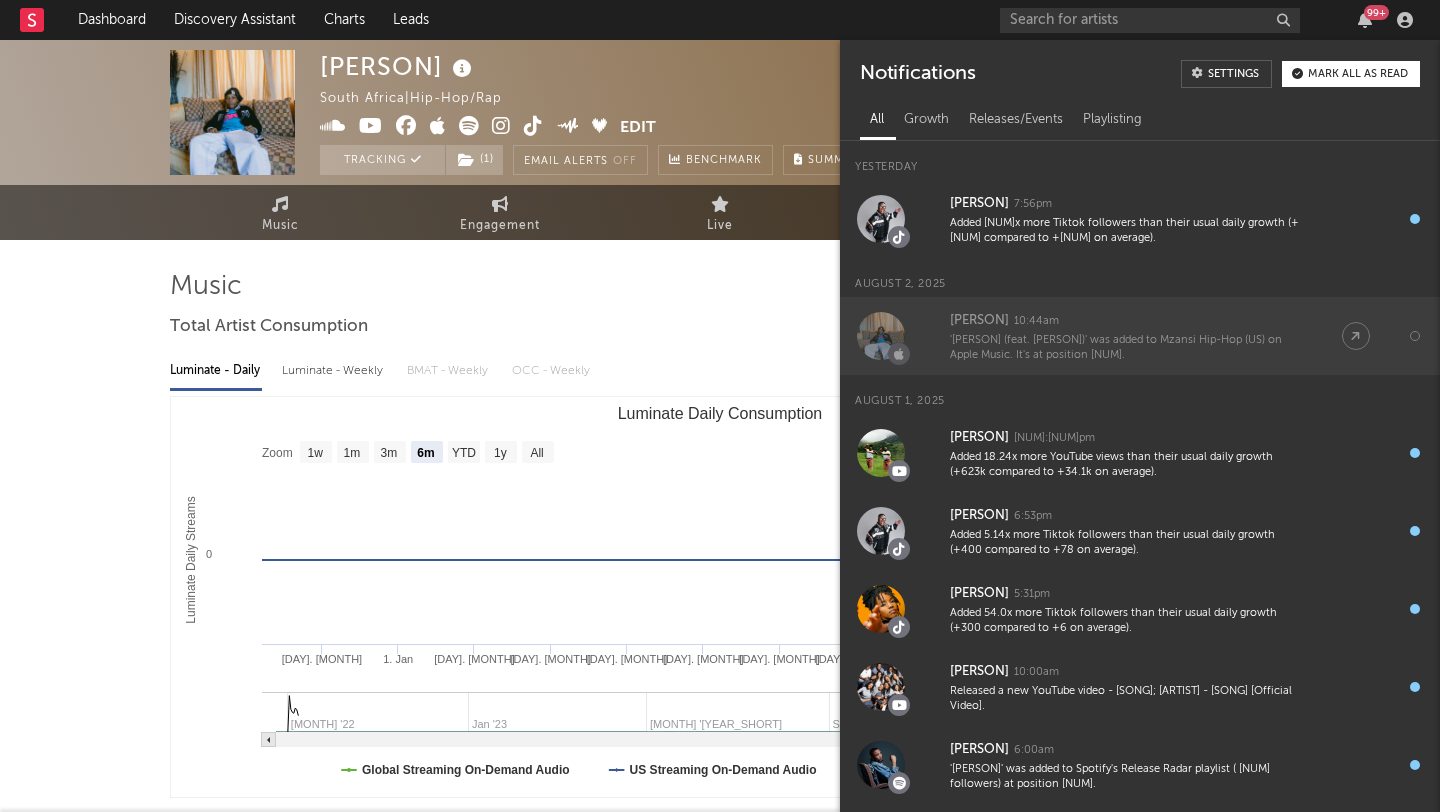 click on "'[PERSON] (feat. [PERSON])' was added to Mzansi Hip-Hop (US) on Apple Music. It's at position [NUM]." at bounding box center (1126, 348) 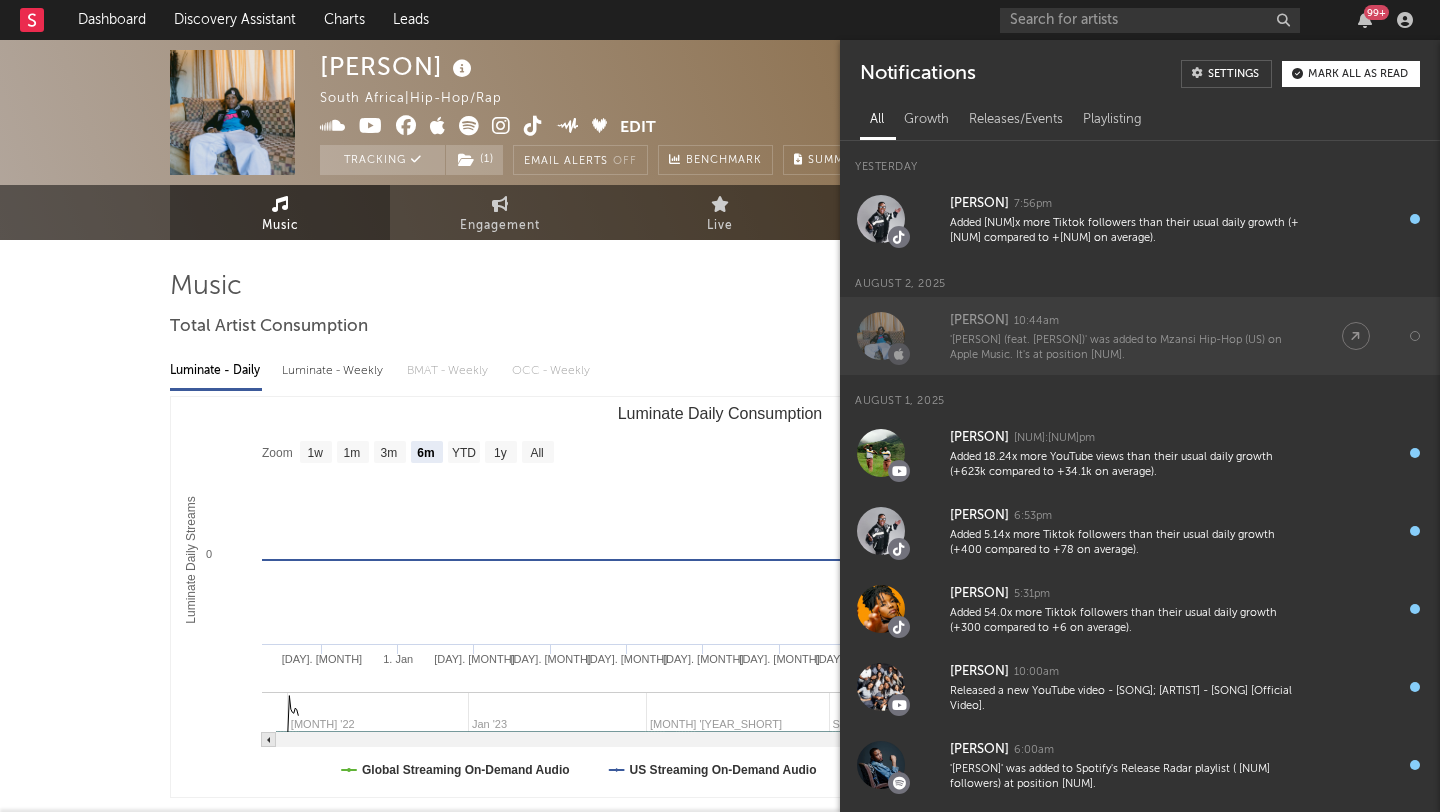 click on "'[PERSON] (feat. [PERSON])' was added to Mzansi Hip-Hop (US) on Apple Music. It's at position [NUM]." at bounding box center [1126, 348] 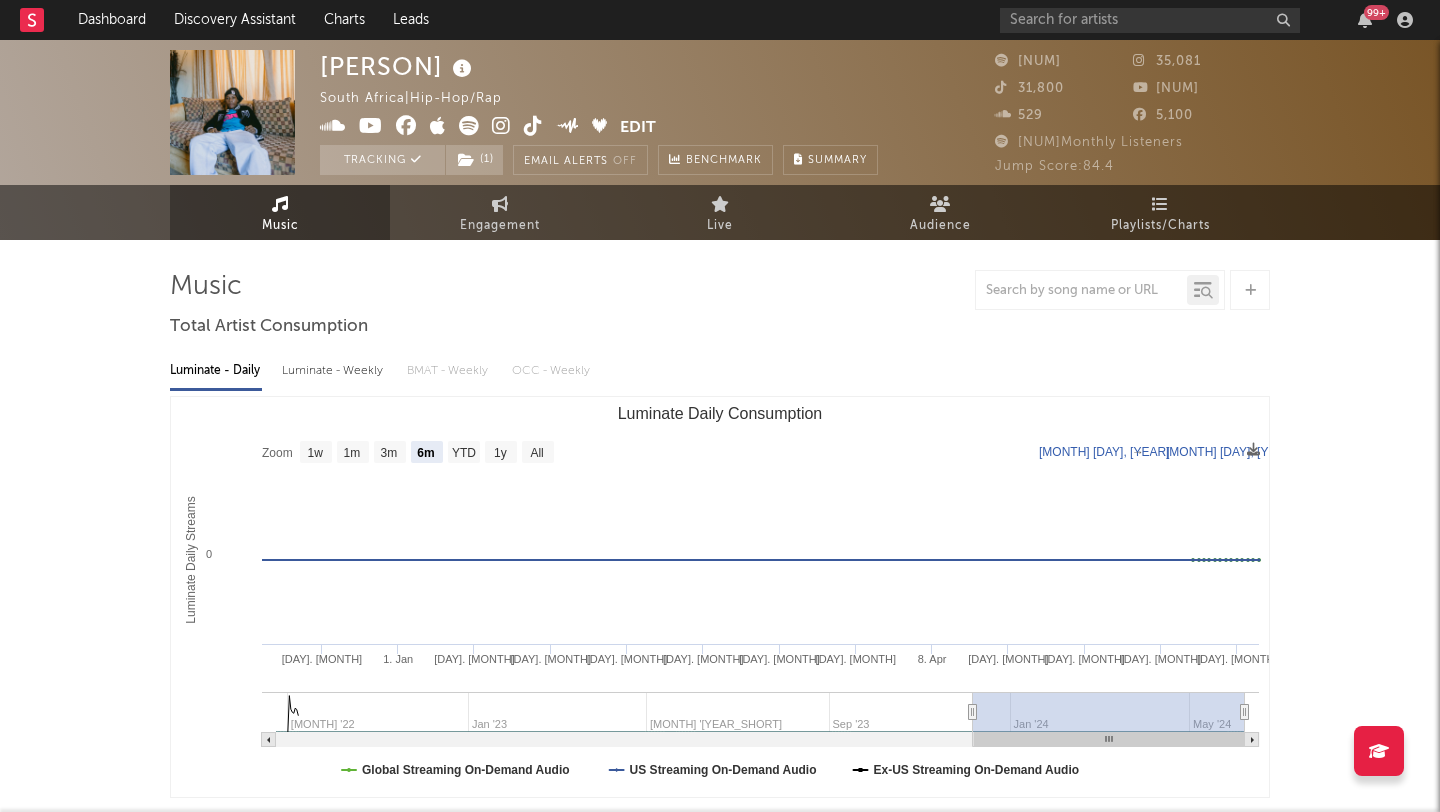 click on "Kiddo CSA South Africa  |  Hip-Hop/Rap Edit Tracking ( 1 ) Email Alerts  Off Benchmark Summary 5,260 35,081 31,800 5,450 529 5,100 34,526  Monthly Listeners Jump Score:  84.4 Music Engagement Live Audience Playlists/Charts Playlists/Charts Include Features Export CSV  Current Spotify Playlists Playlist Followers Playlist Song Position Peak Position Playlist Followers Added On Trend Position Followers Editorial   ( 2 ) Independent   ( 1 ) Algorithmic   ( 26 ) Playlist City Song Position Peak Position Estimated Daily Streams Playlist Followers Daily Streams Added On Exited On Trend Playlist New Music Friday South Africa City Song [PERSON] (freestyle) Position [NUM] / [NUM] Peak Position [NUM] Estimated Daily Streams [NUM] Playlist Followers [NUM] Daily Streams Added On [MONTH] [DAY], [YEAR] Exited On [MONTH] [DAY], [YEAR] Trend Playlist Mzansi Raps City Song [PERSON] (freestyle) Position [NUM] / [NUM] Peak Position [NUM] Estimated Daily Streams [NUM] Playlist Followers [NUM] Daily Streams Added On [MONTH] [DAY], [YEAR] Exited On [MONTH] [DAY], [YEAR] [NUM]" at bounding box center (720, 1550) 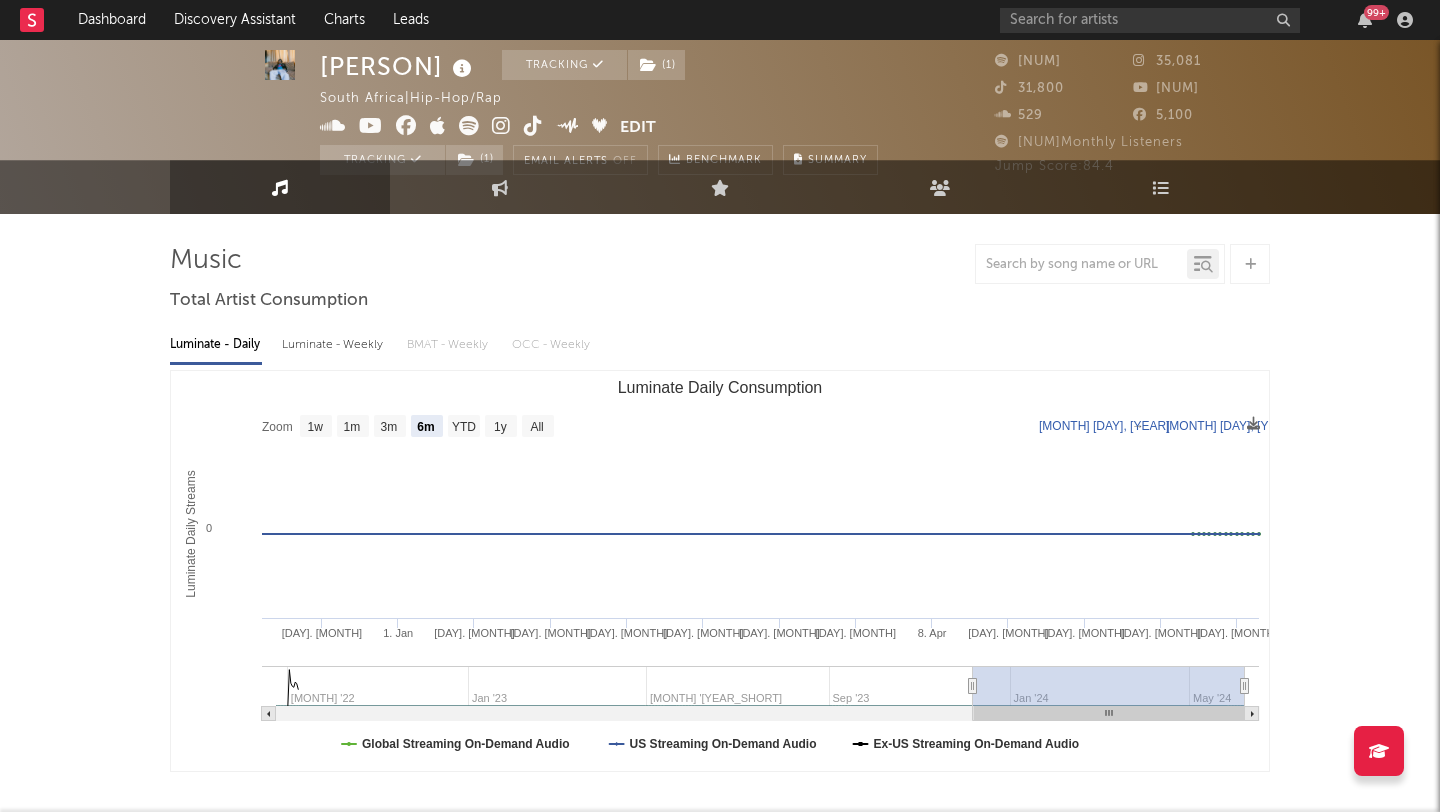 scroll, scrollTop: 0, scrollLeft: 0, axis: both 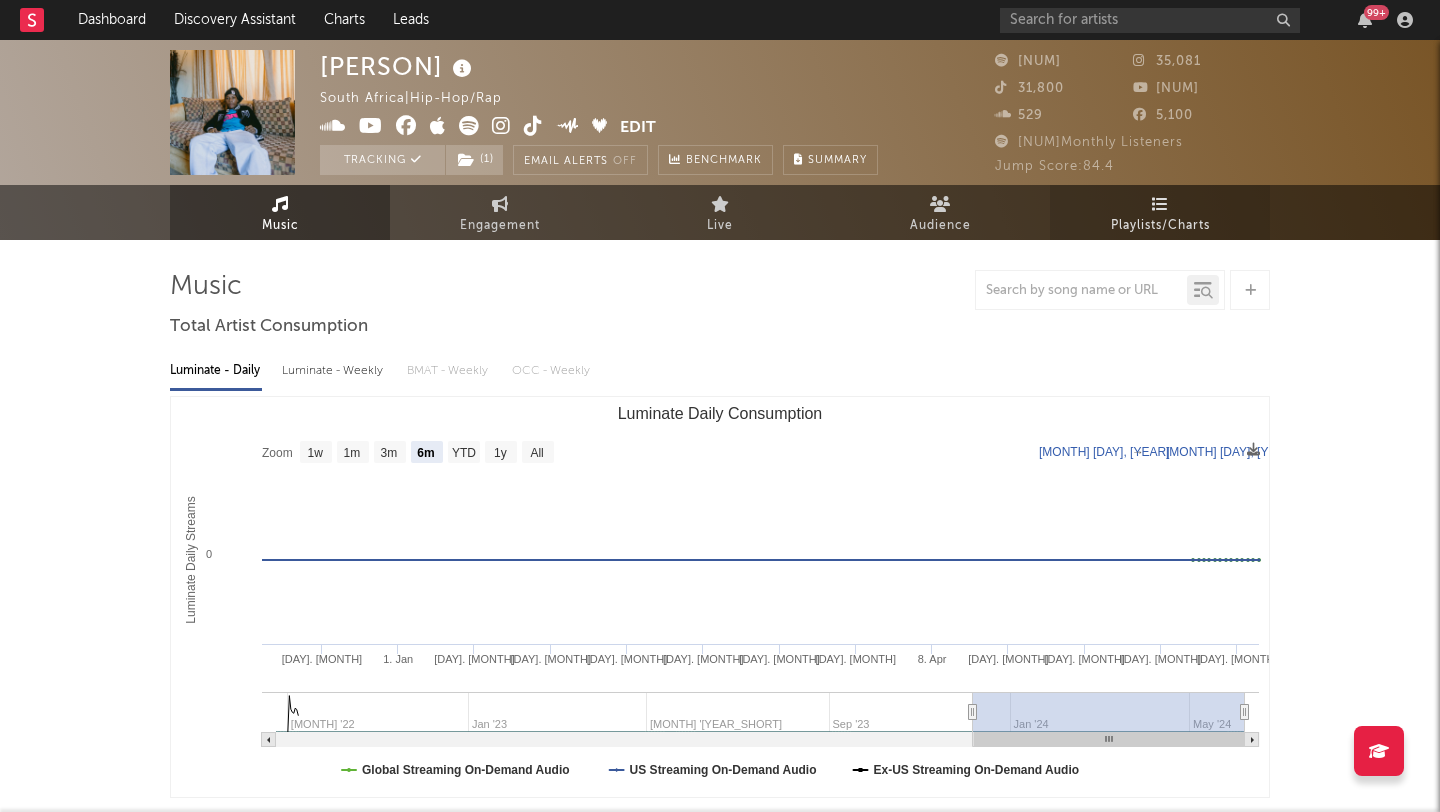 click on "Playlists/Charts" at bounding box center (1160, 226) 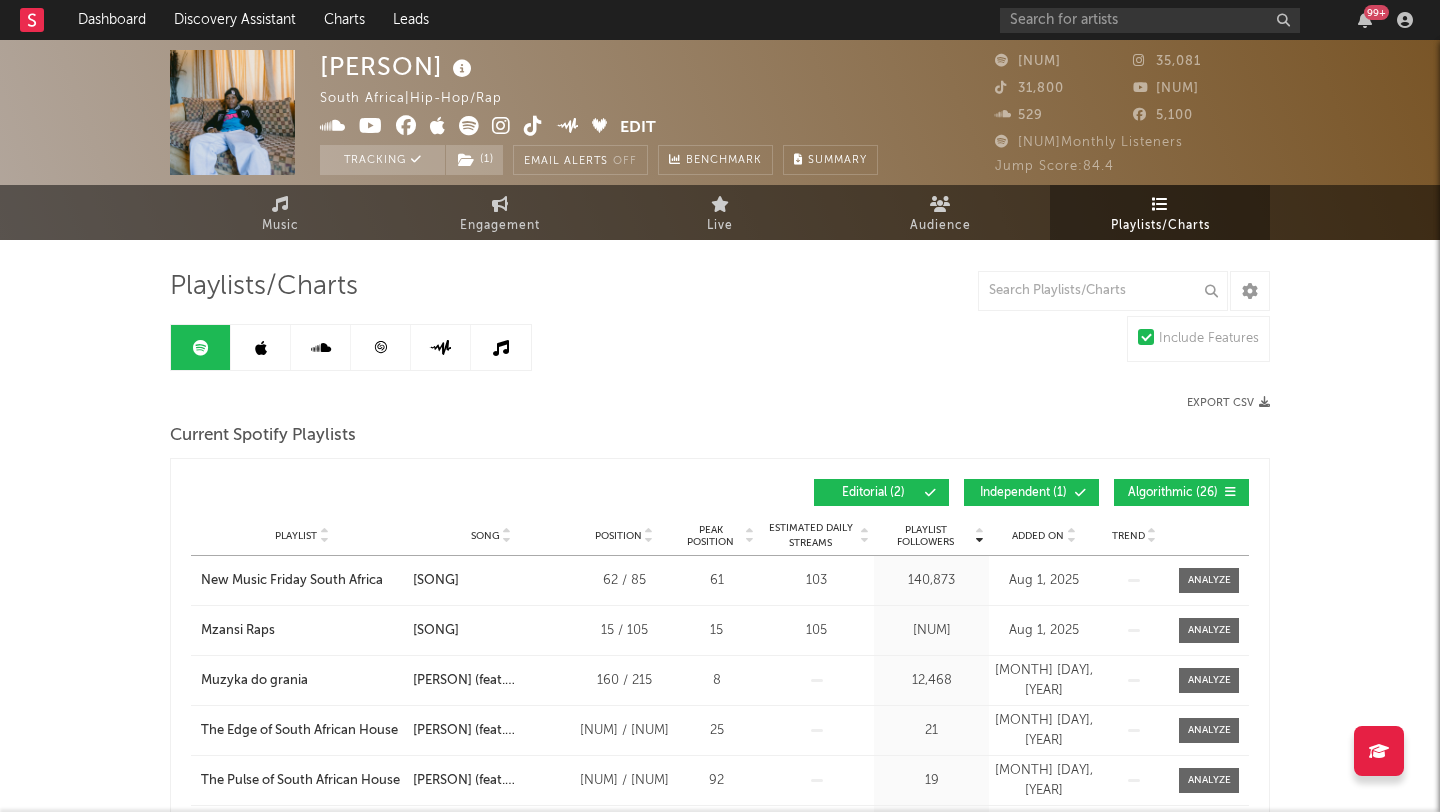 click at bounding box center (261, 347) 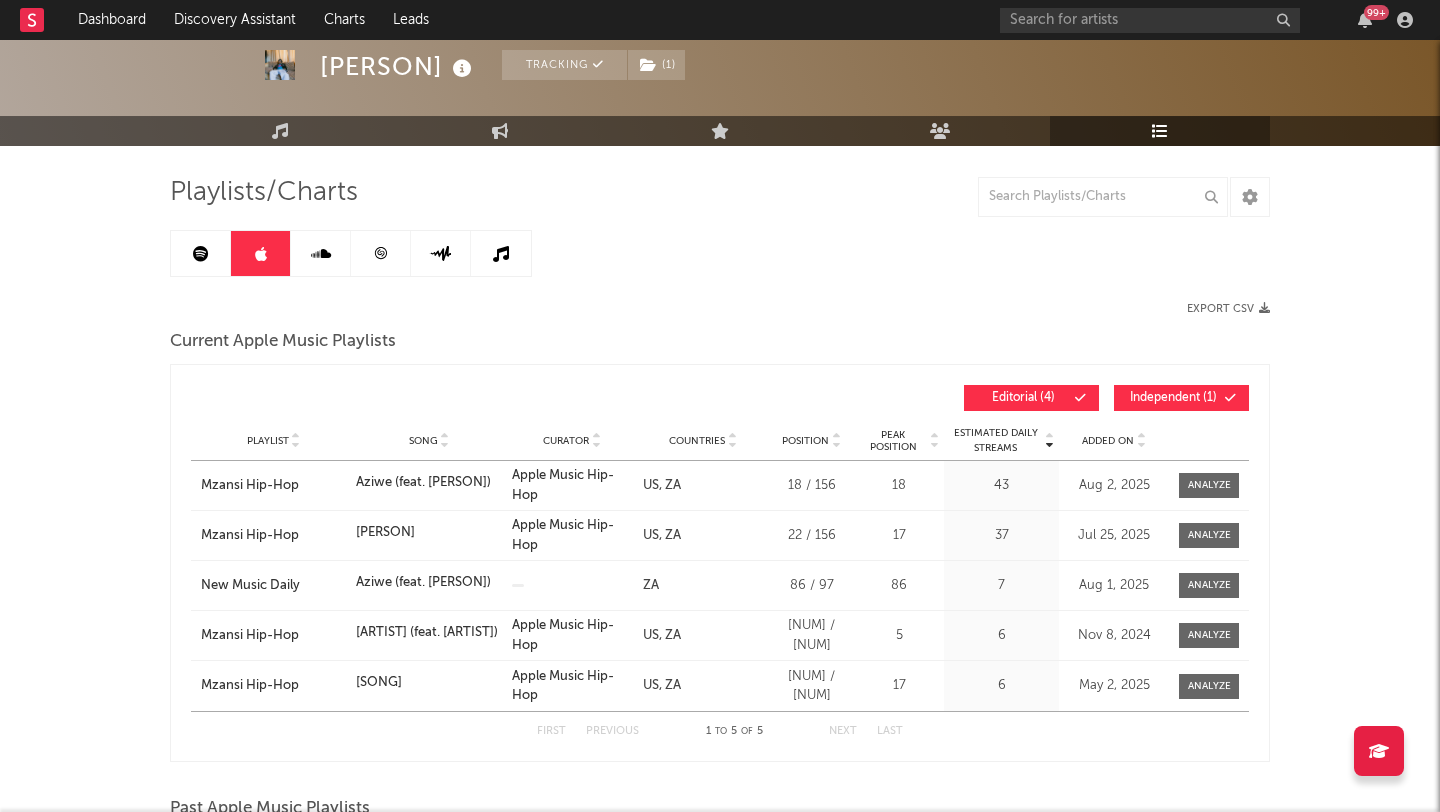 scroll, scrollTop: 96, scrollLeft: 0, axis: vertical 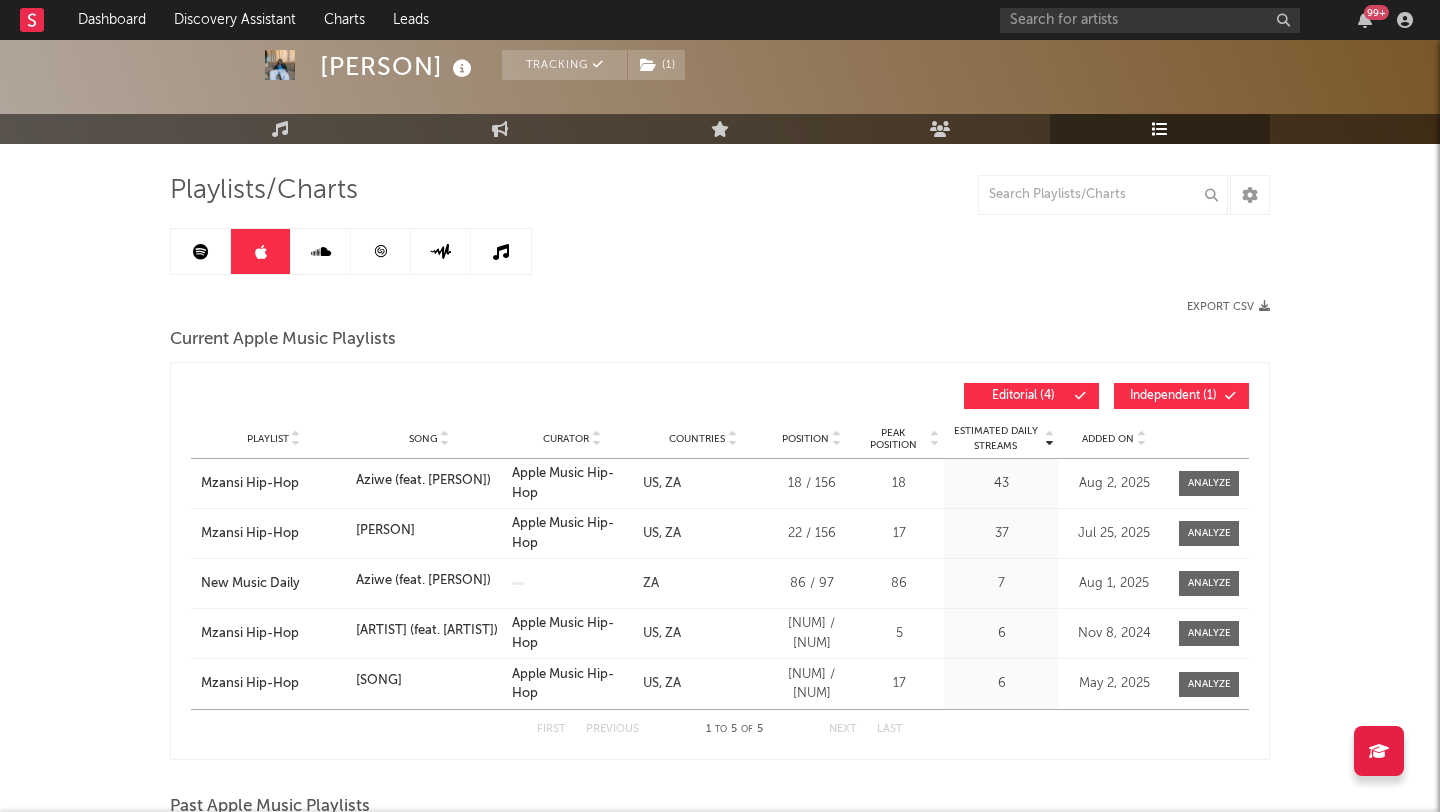 click at bounding box center (321, 252) 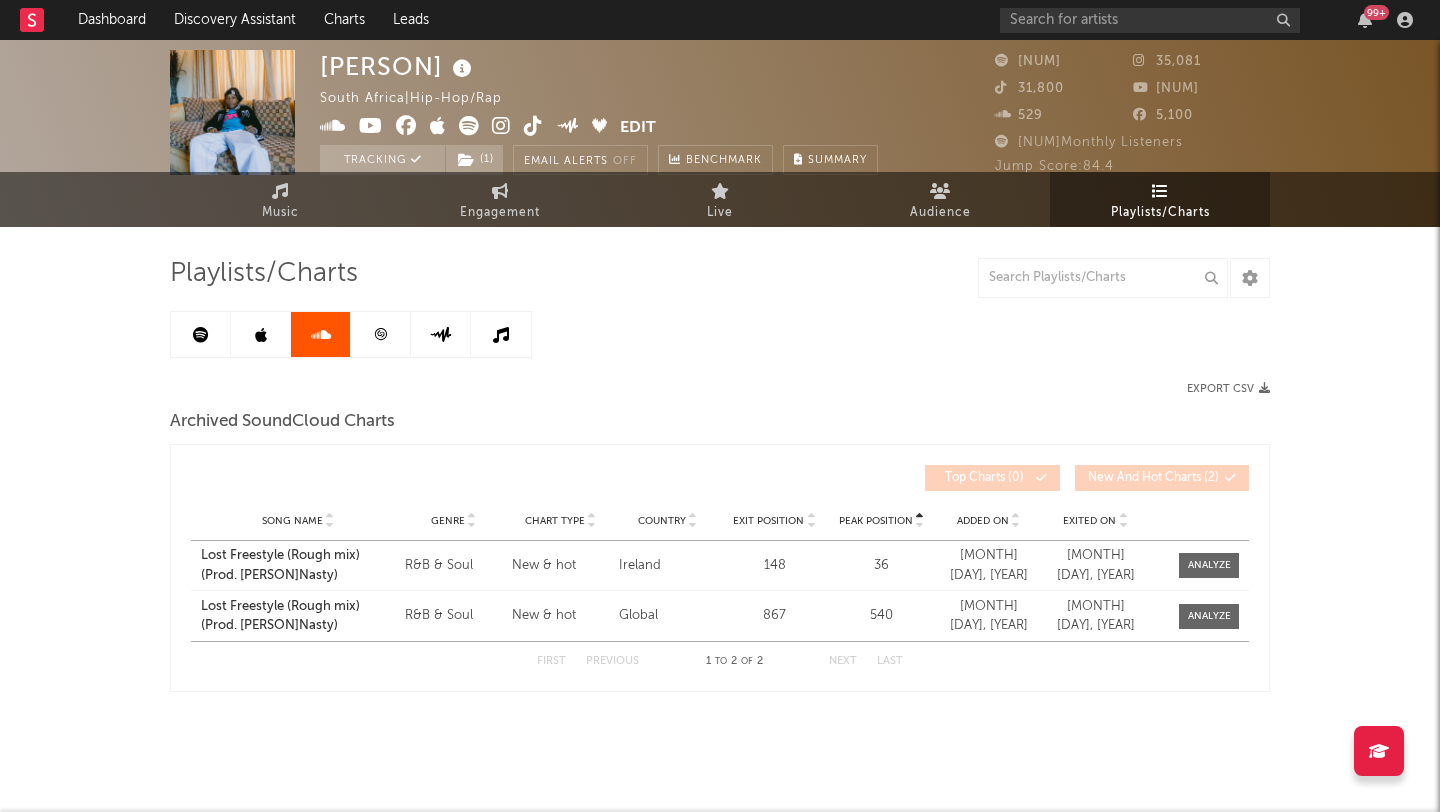 scroll, scrollTop: 13, scrollLeft: 0, axis: vertical 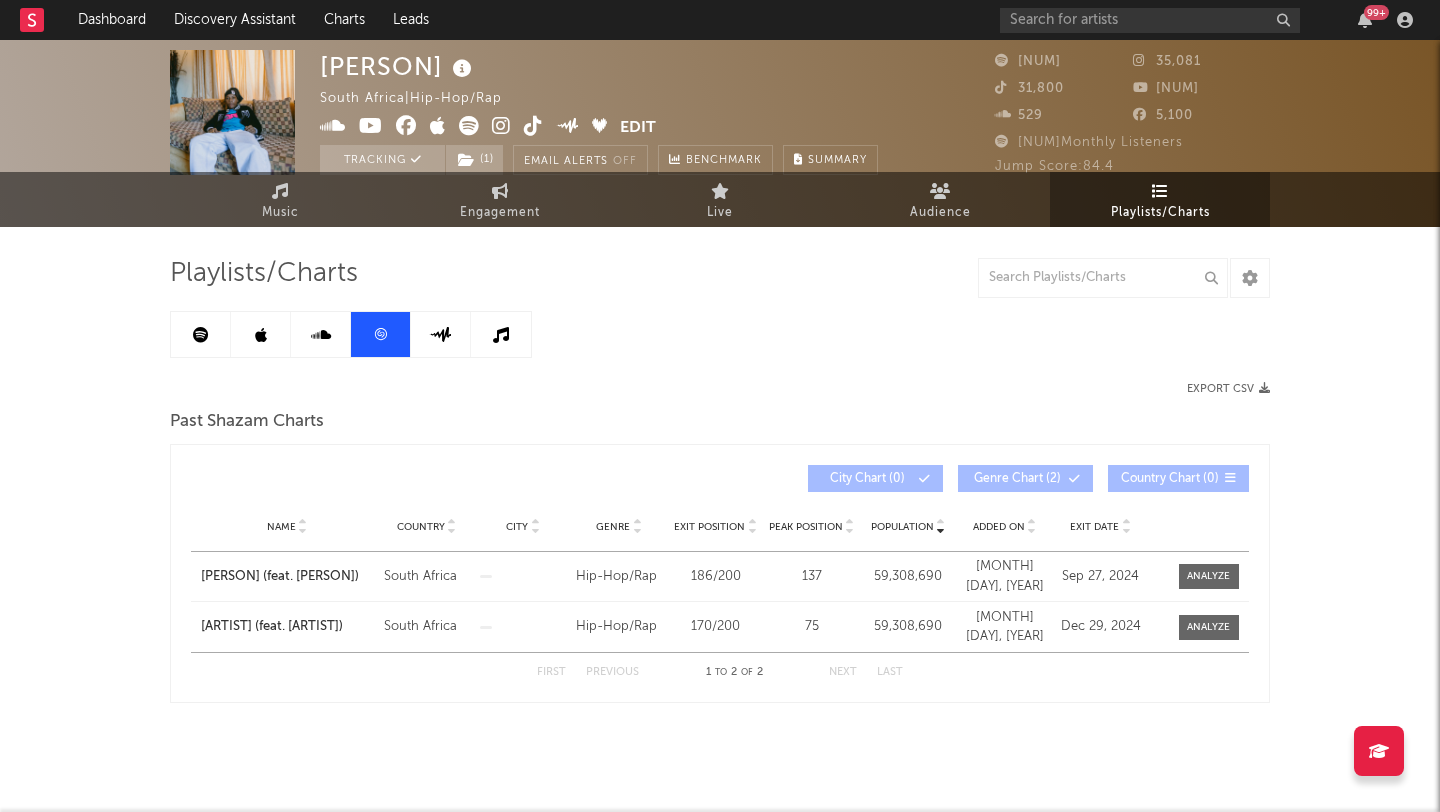 click 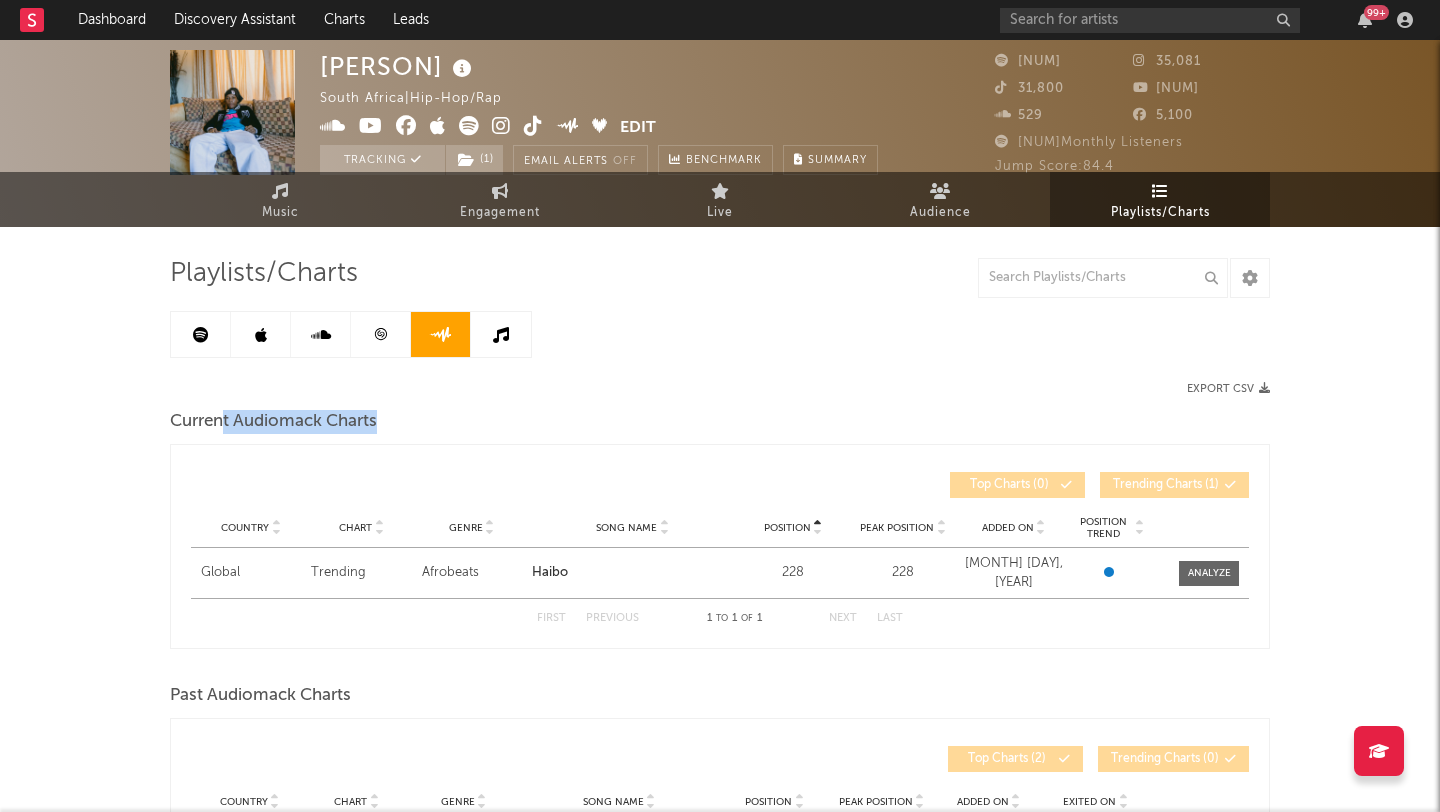 drag, startPoint x: 223, startPoint y: 418, endPoint x: 424, endPoint y: 419, distance: 201.00249 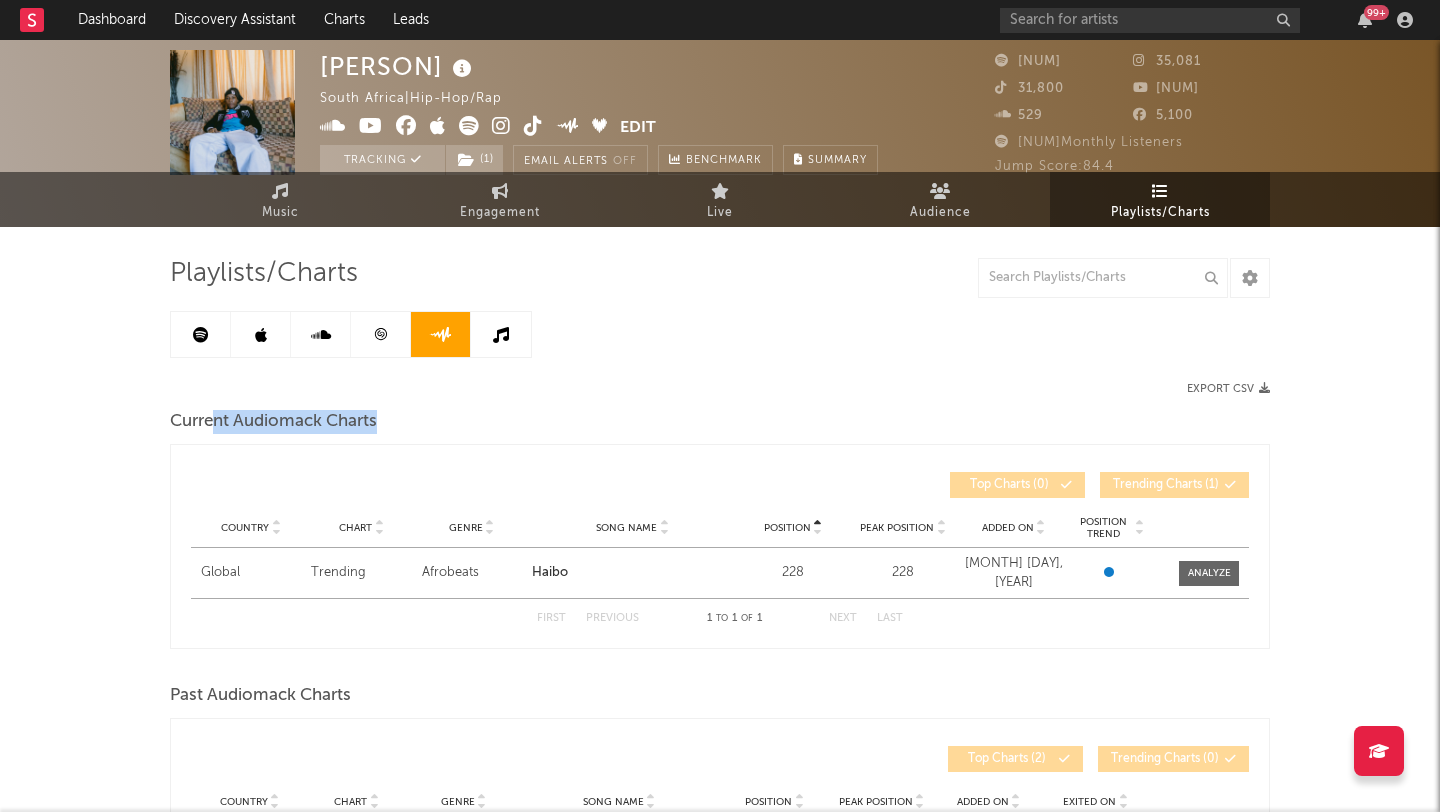 drag, startPoint x: 218, startPoint y: 421, endPoint x: 390, endPoint y: 421, distance: 172 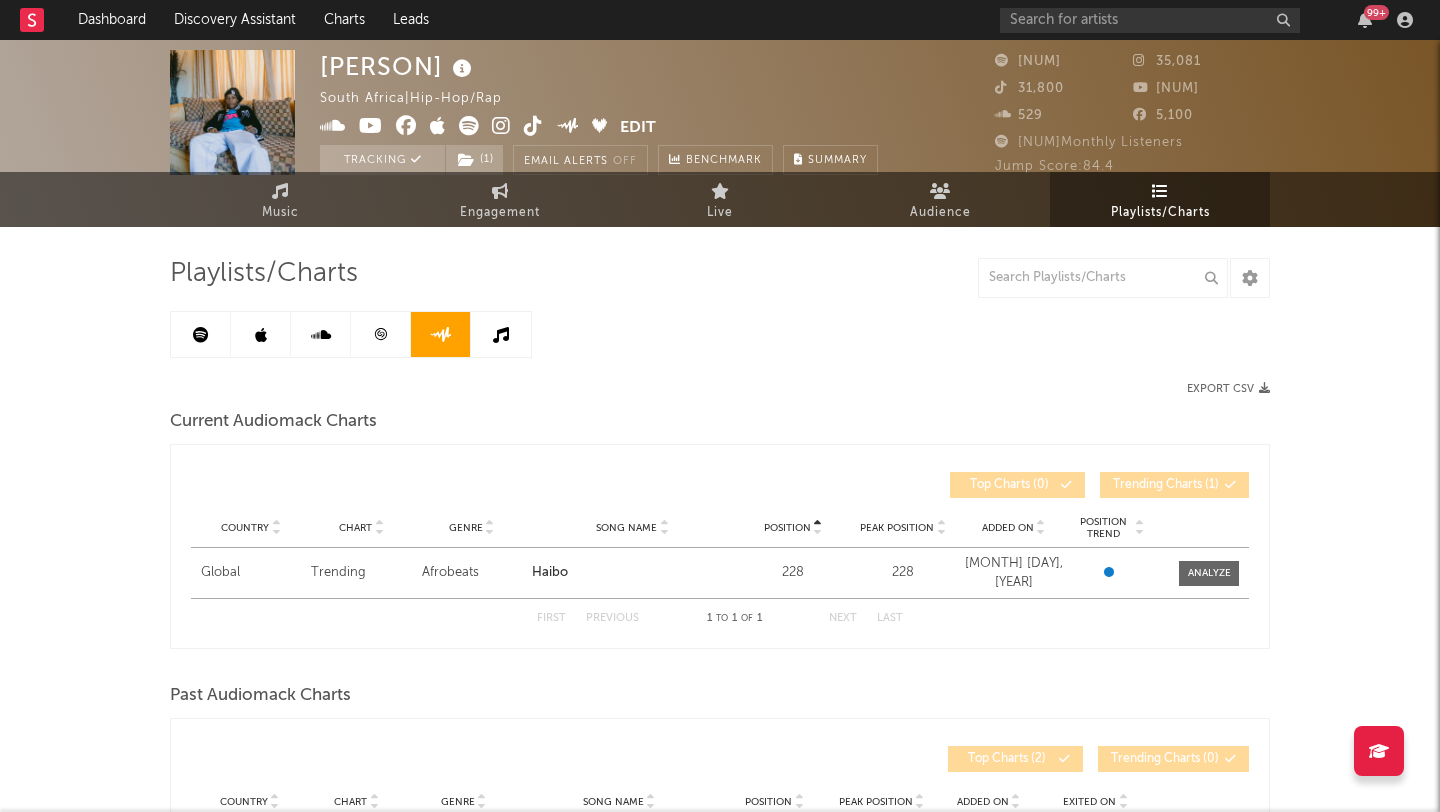 click at bounding box center (501, 335) 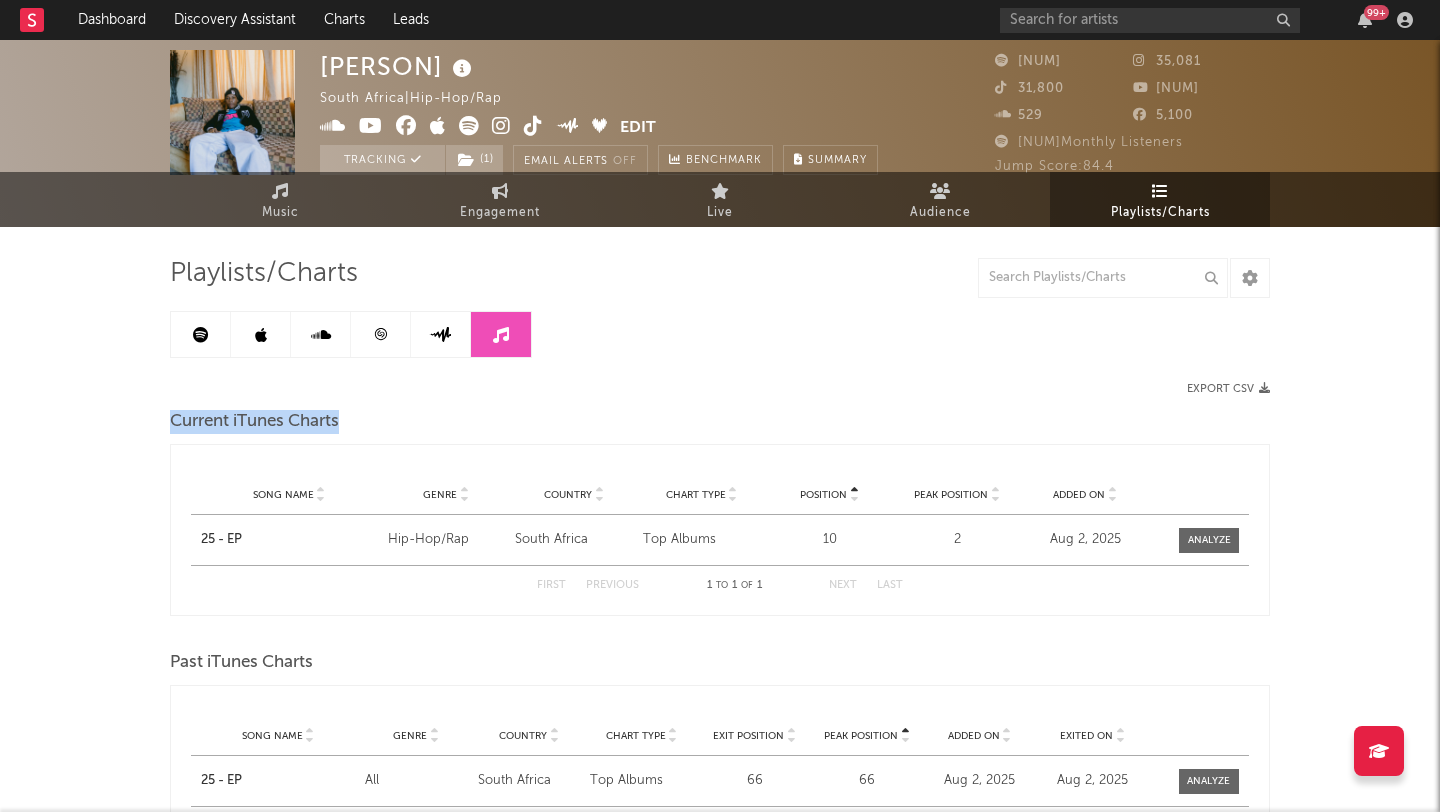 drag, startPoint x: 160, startPoint y: 412, endPoint x: 384, endPoint y: 412, distance: 224 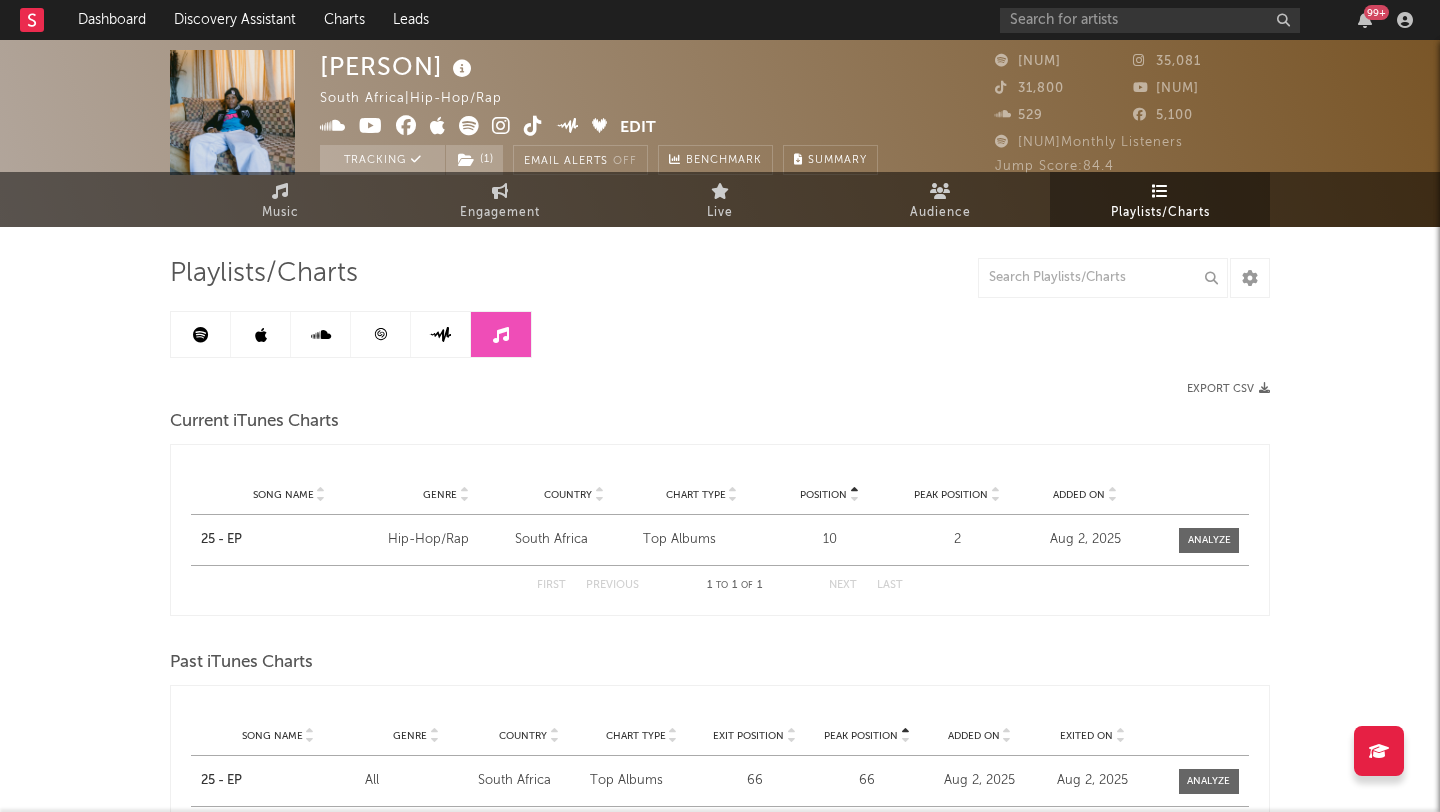 drag, startPoint x: 102, startPoint y: 412, endPoint x: 356, endPoint y: 409, distance: 254.01772 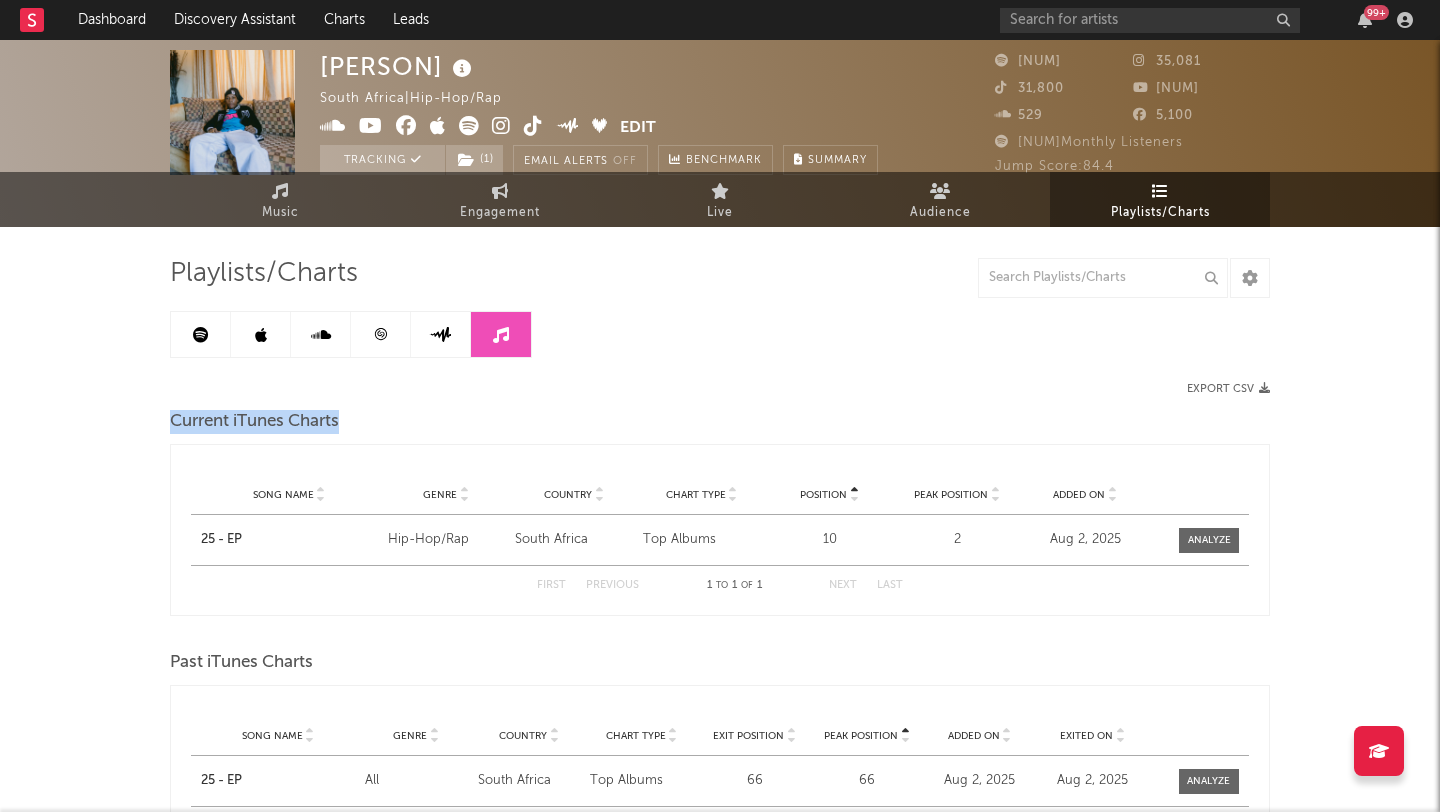 drag, startPoint x: 390, startPoint y: 424, endPoint x: 146, endPoint y: 414, distance: 244.20483 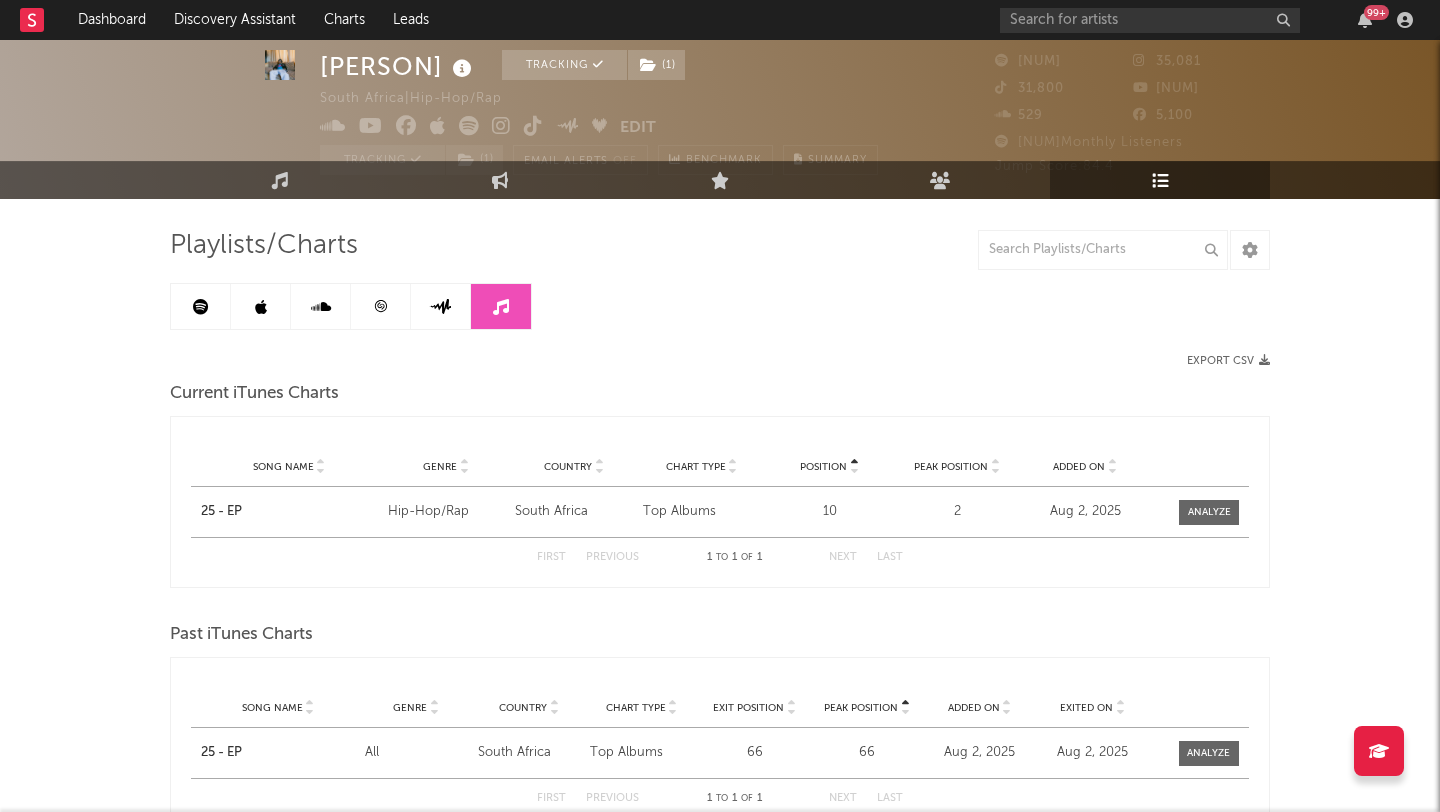 scroll, scrollTop: 0, scrollLeft: 0, axis: both 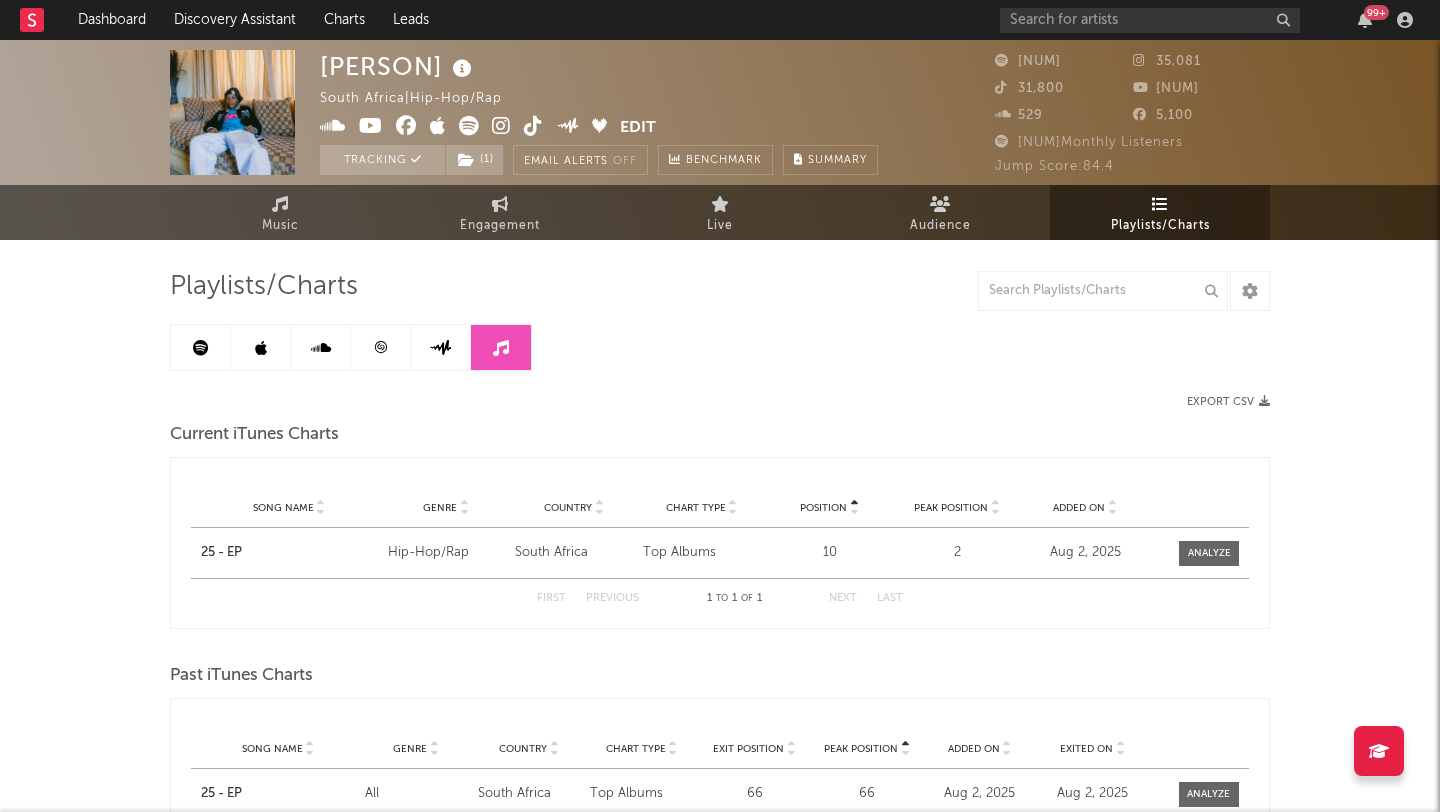 click 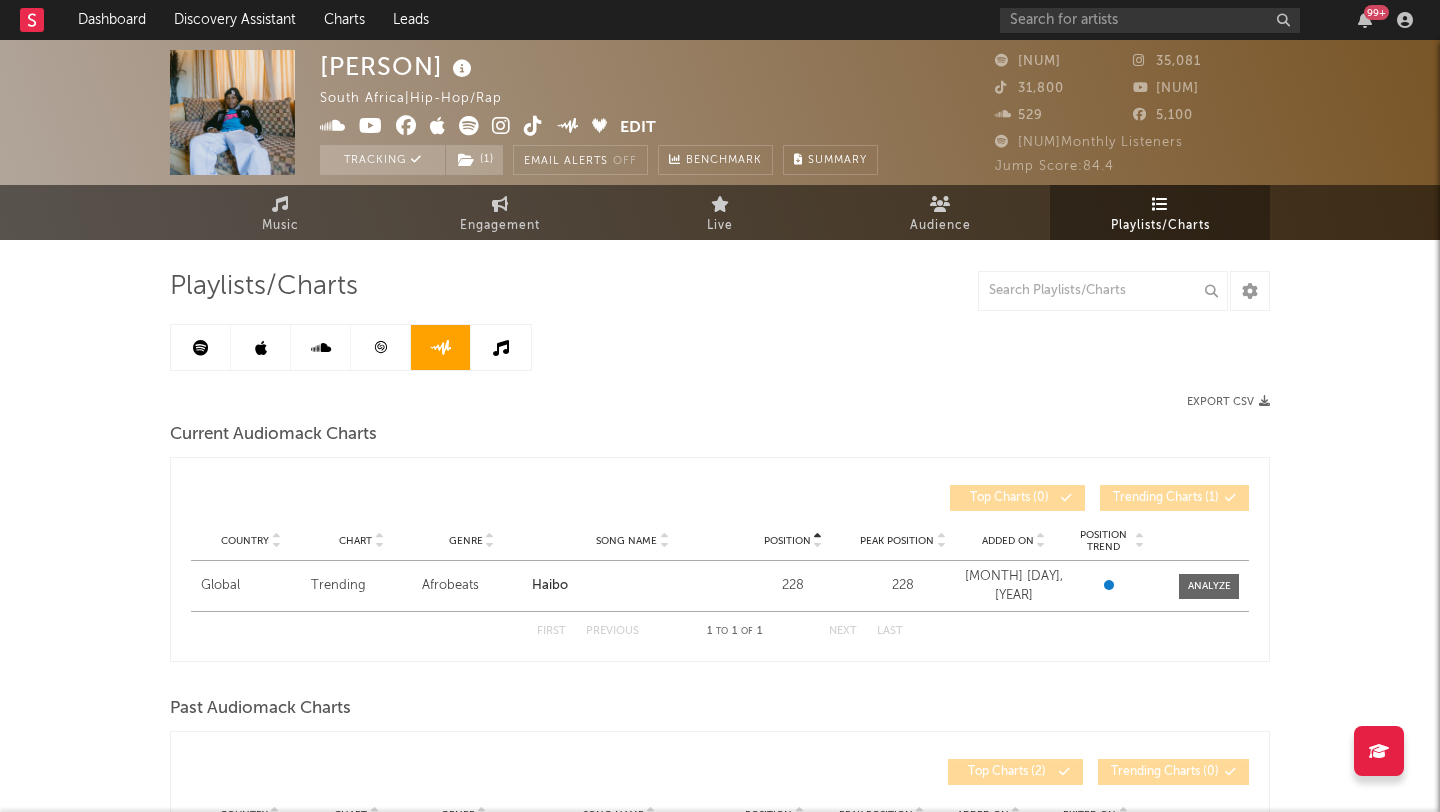 click 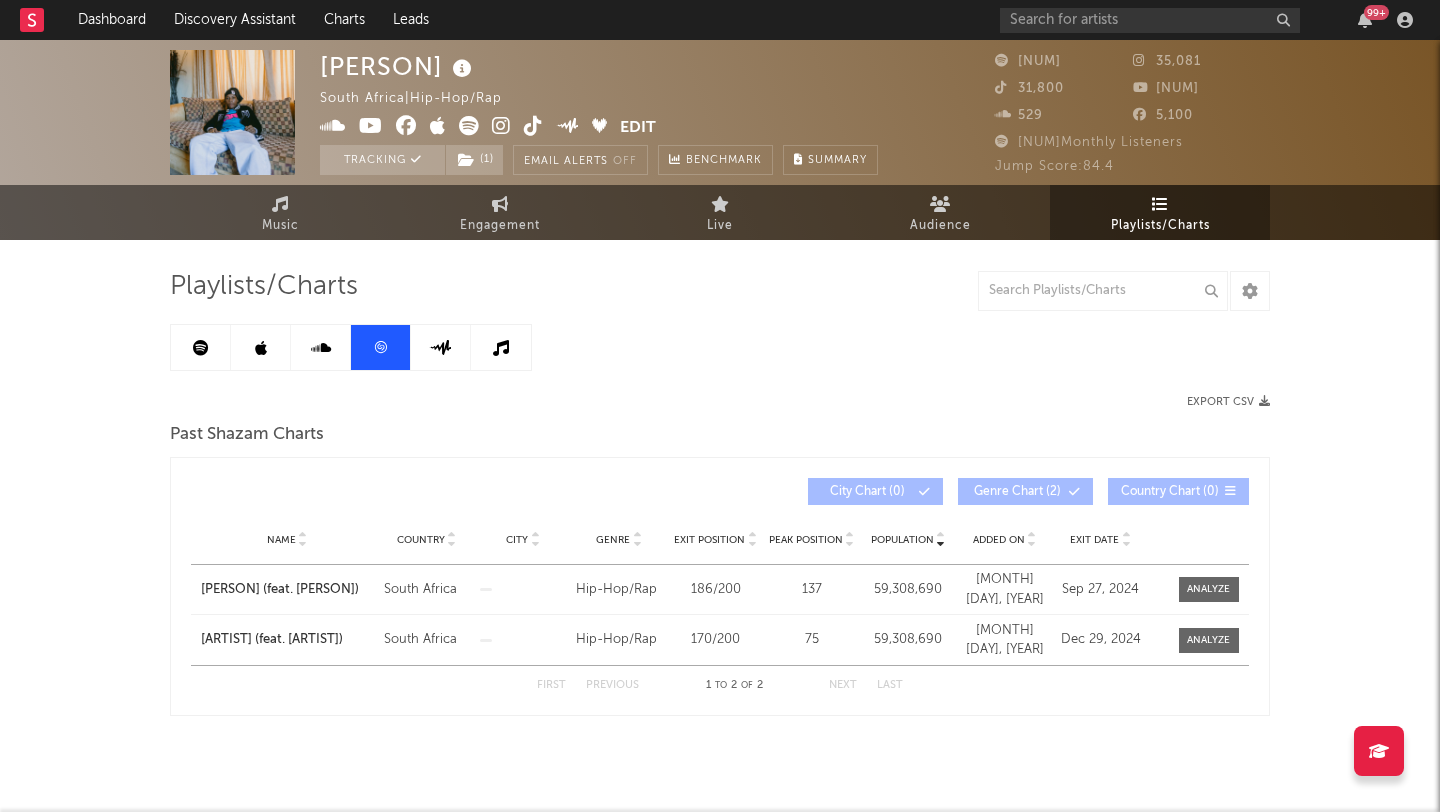 click at bounding box center [321, 348] 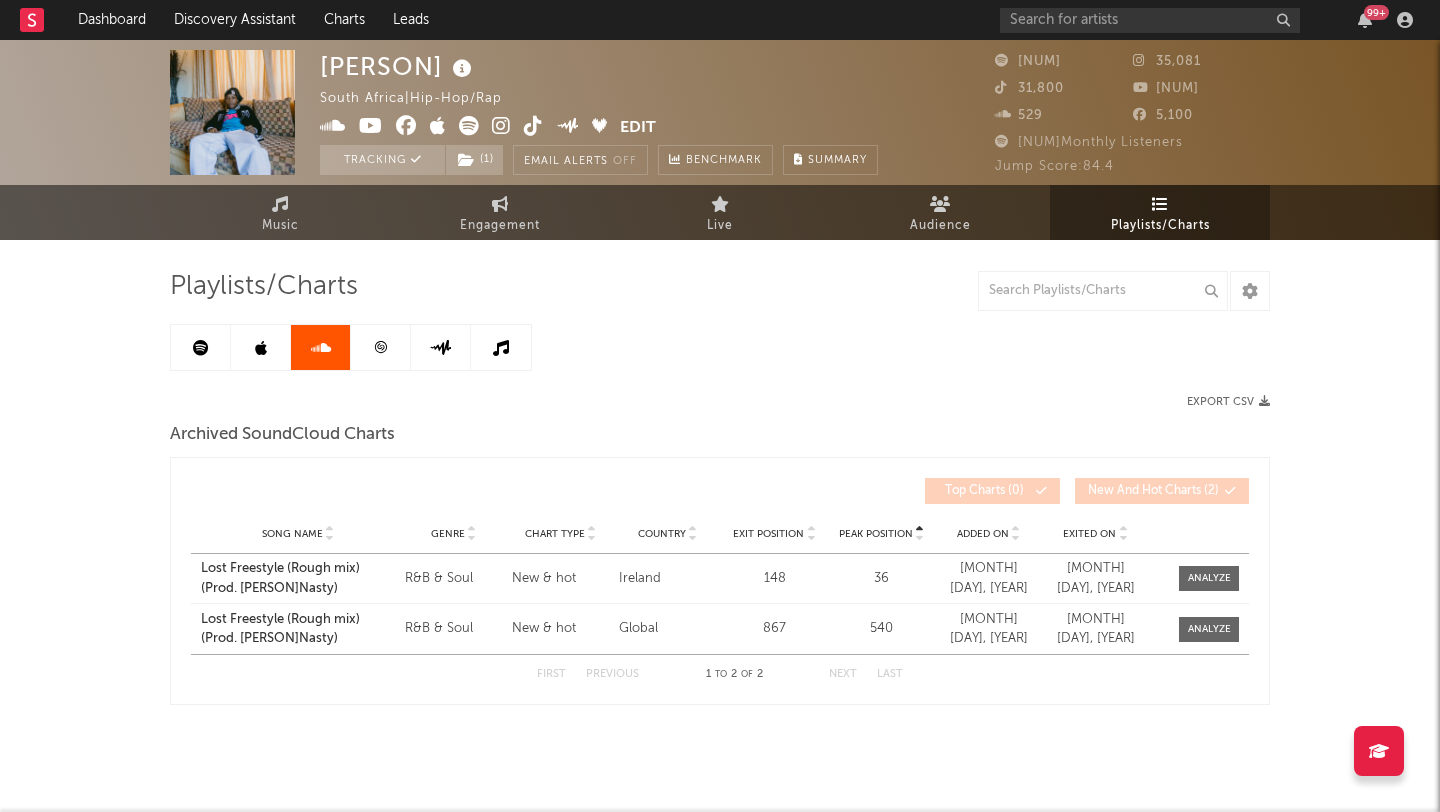 click at bounding box center (261, 348) 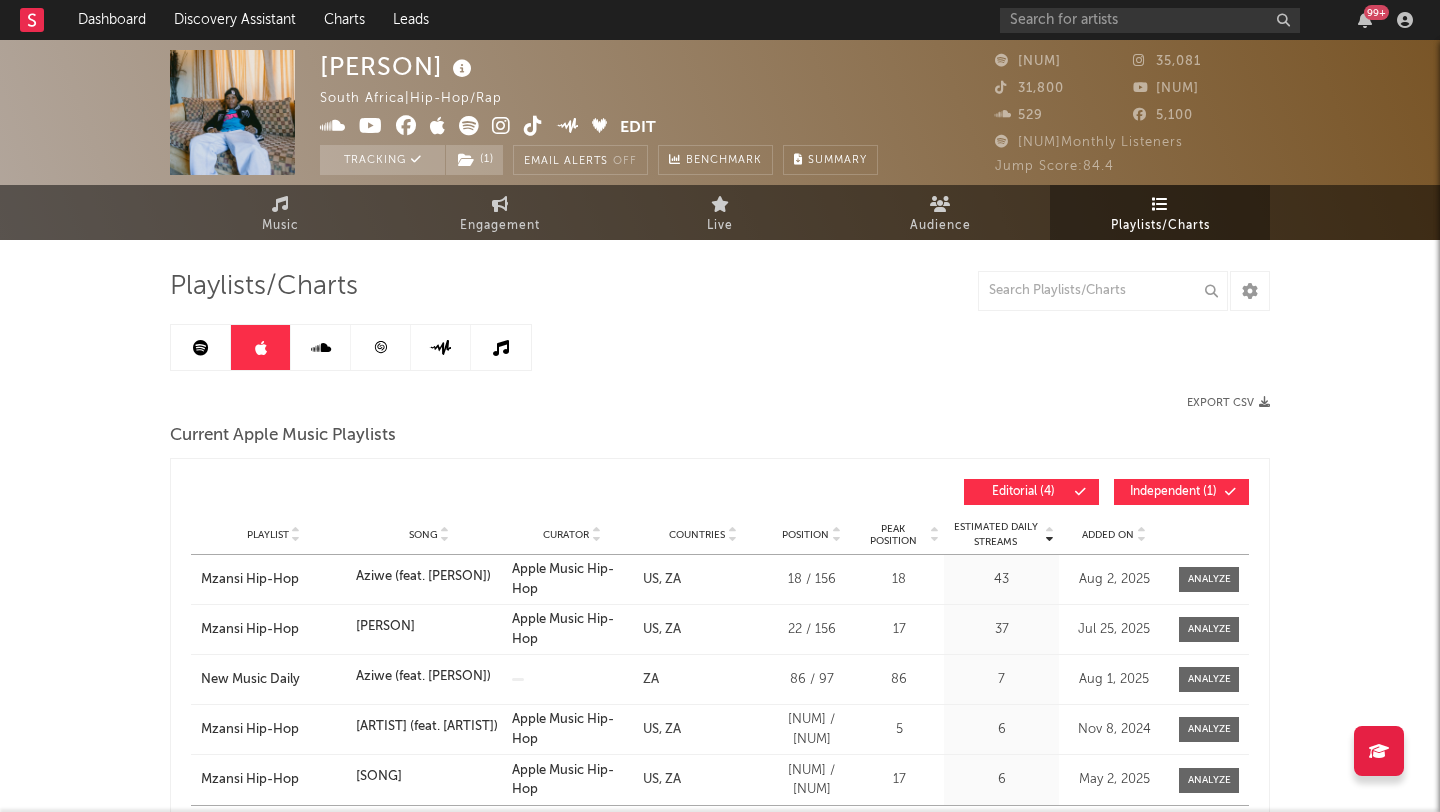 click at bounding box center [201, 348] 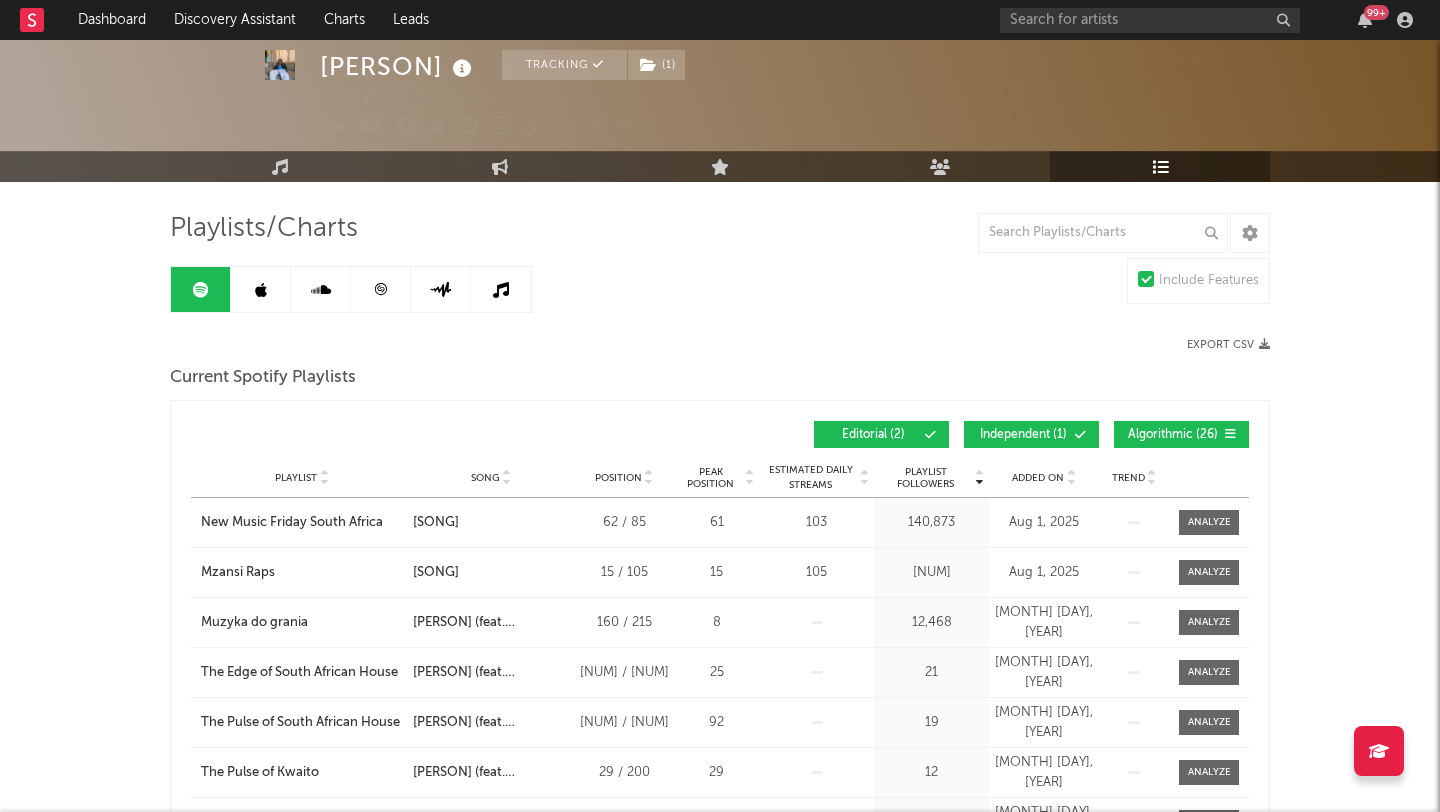 scroll, scrollTop: 61, scrollLeft: 0, axis: vertical 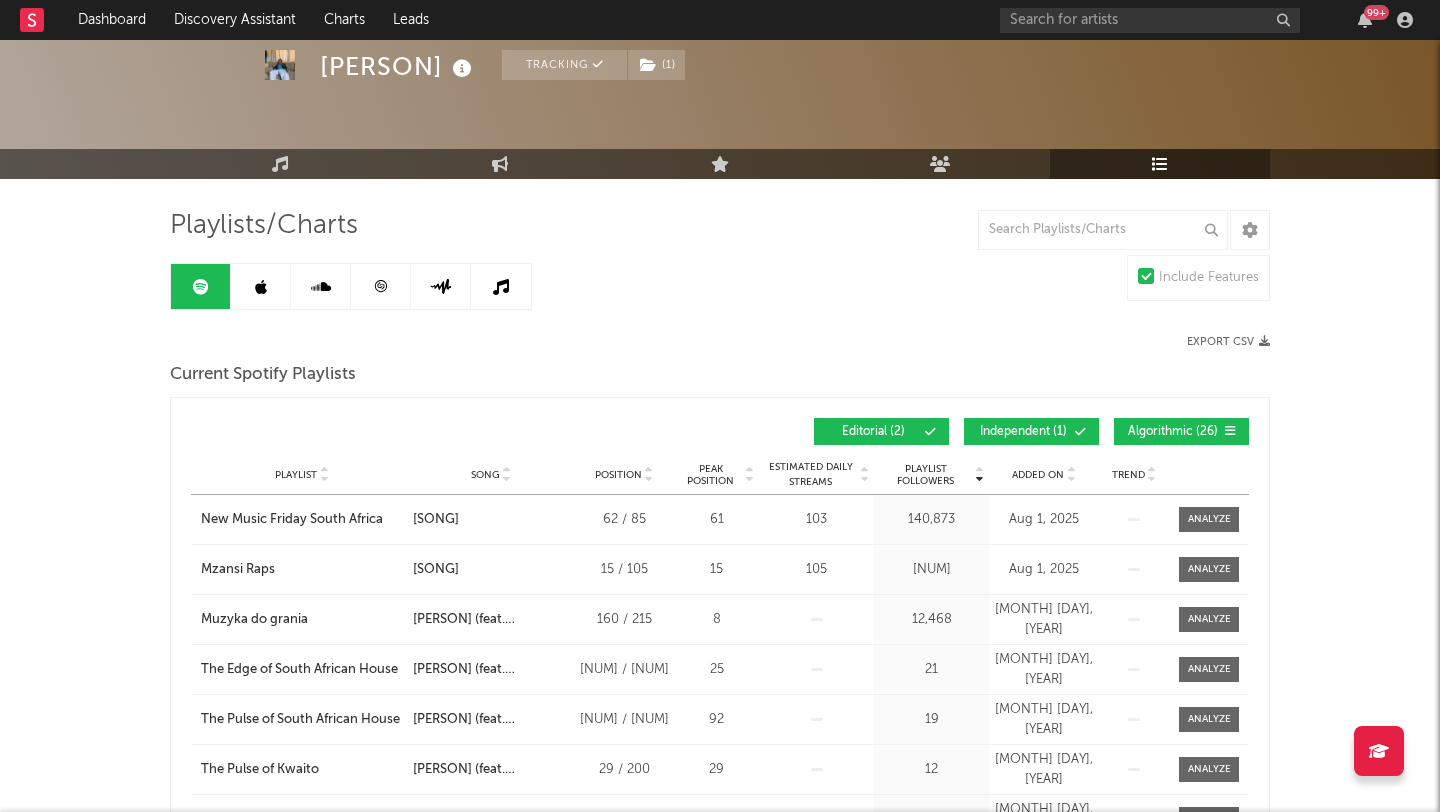 click on "Independent   ( 1 )" at bounding box center (1031, 431) 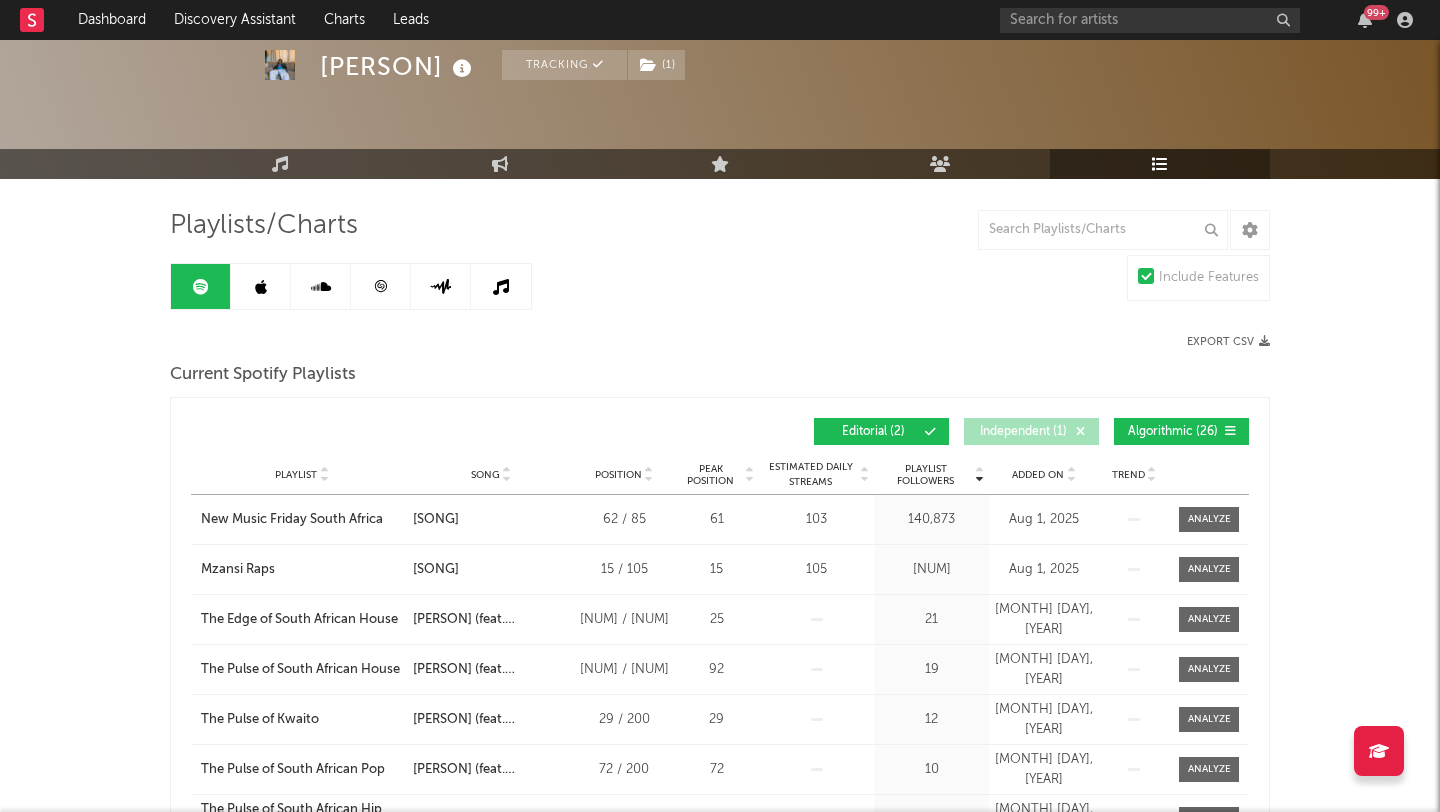 click on "Algorithmic   ( 26 )" at bounding box center (1173, 432) 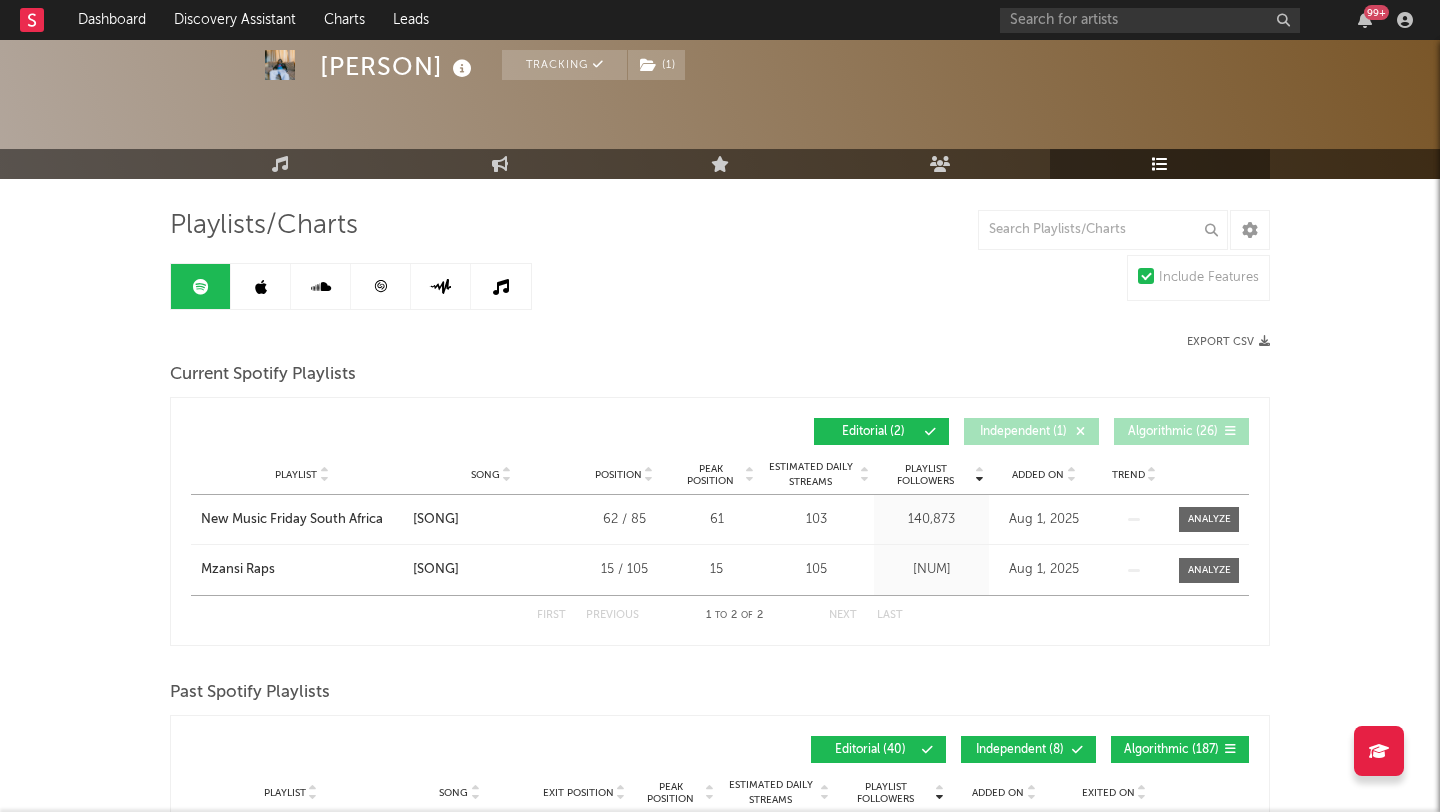 click at bounding box center [261, 287] 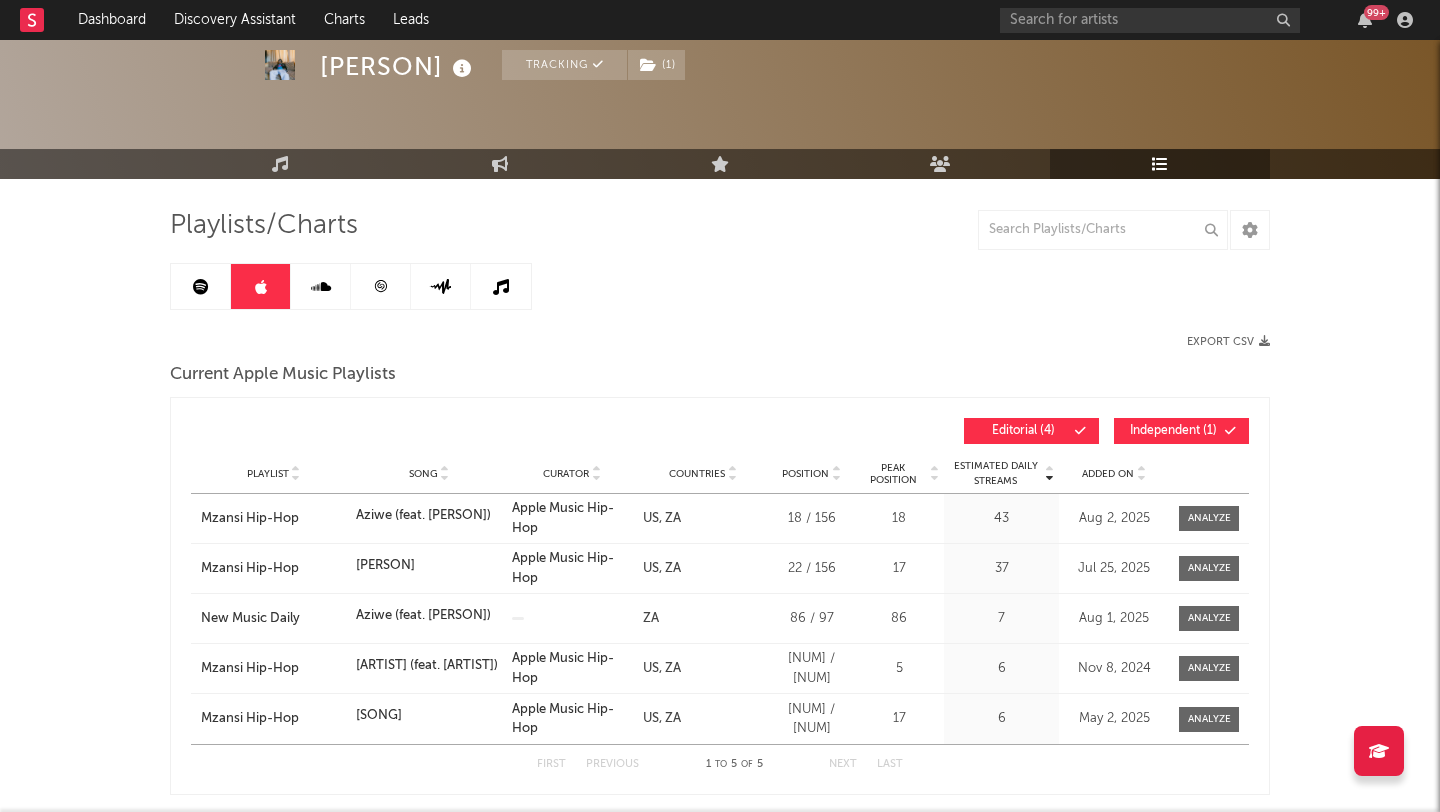 click on "Independent   ( 1 )" at bounding box center (1181, 431) 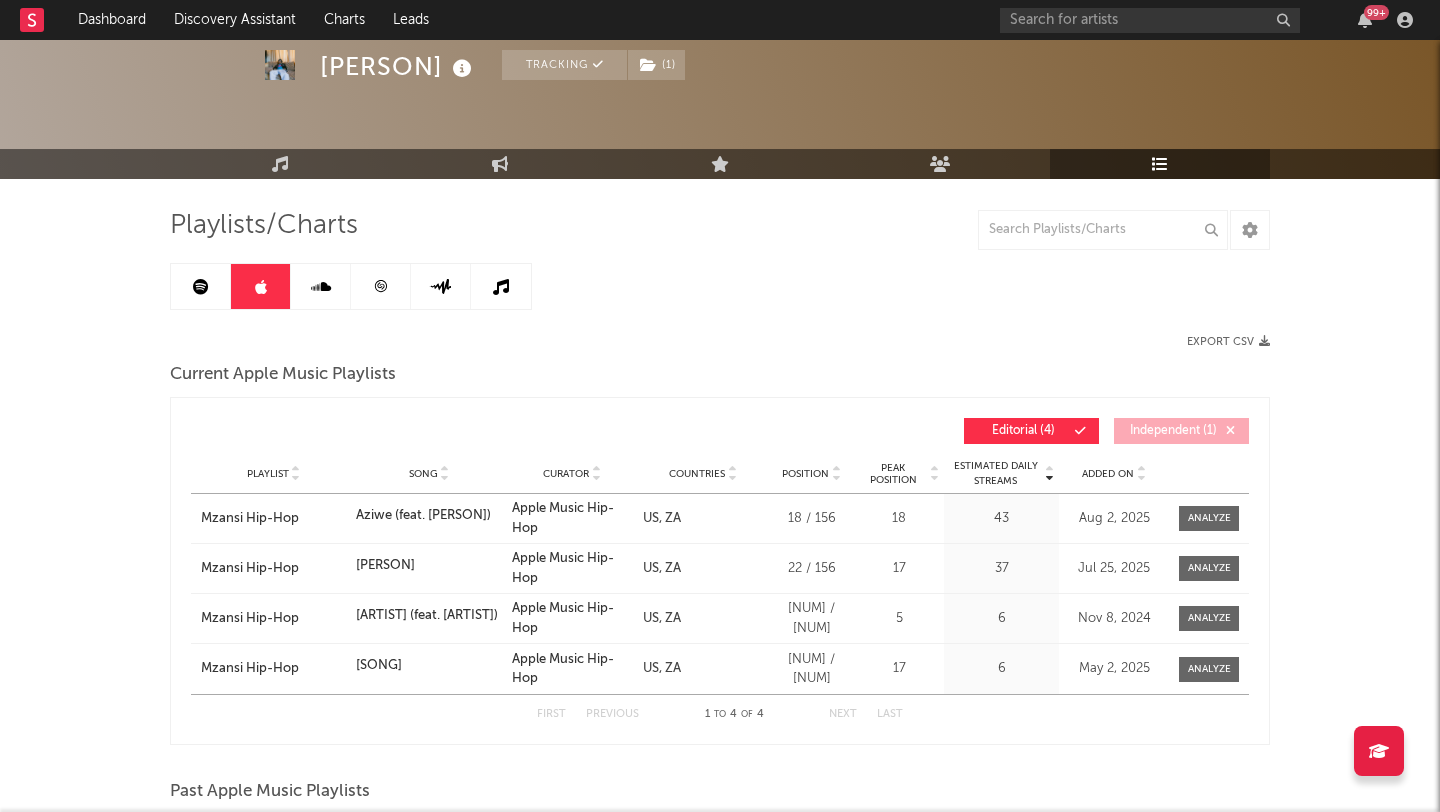 click on "99 +" at bounding box center [1376, 12] 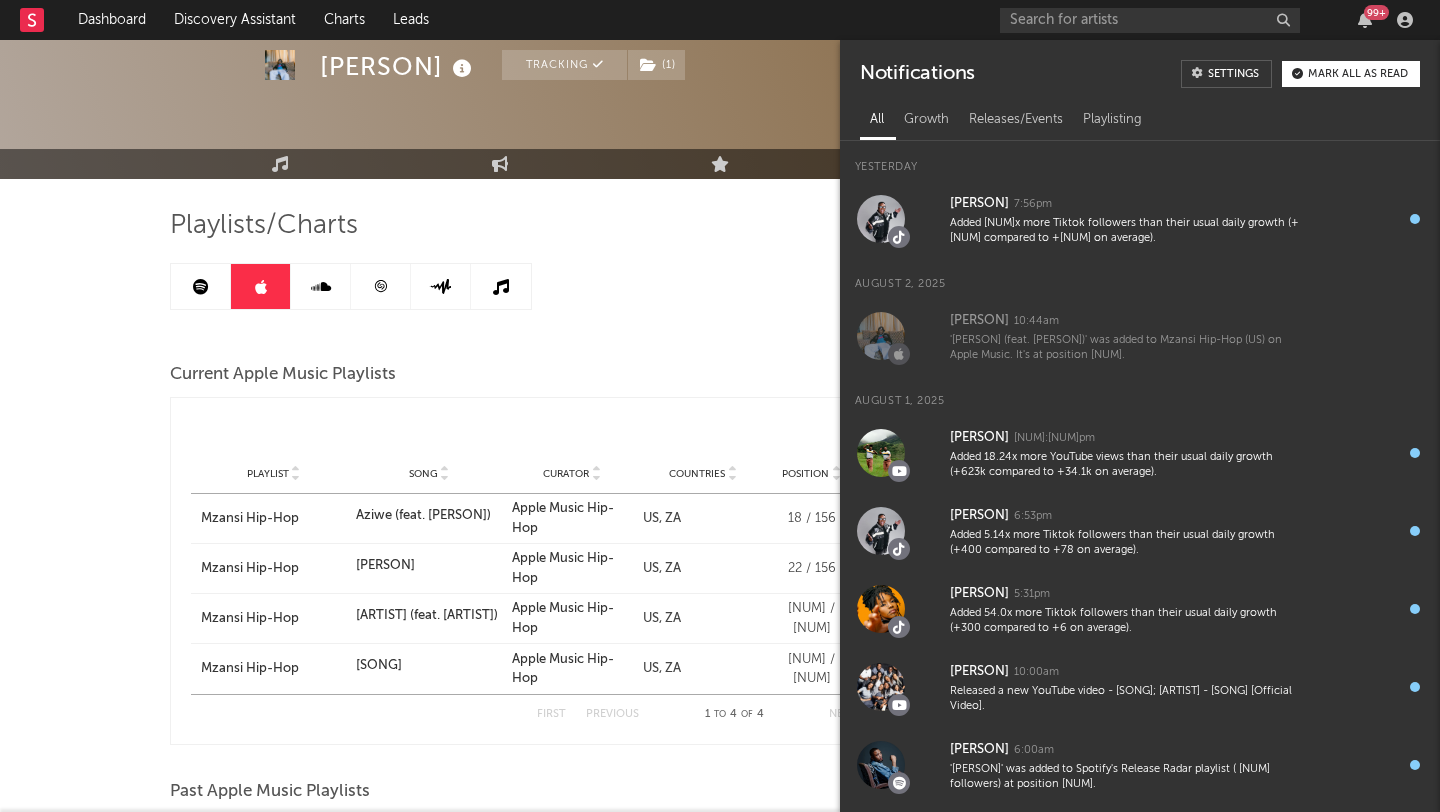 click on "Playlists/Charts Export CSV  Current Apple Music Playlists Estimated Daily Streams Playlist Song Curator Countries Position Peak Position Estimated Daily Streams Added On Position Countries Editorial   ( 4 ) Independent   ( 1 ) Playlist Song Curator Genre Countries Country Chart Type Position [NUM] / [NUM] Peak Position [NUM] Estimated Daily Streams [NUM] Added On [MONTH] [DAY], [YEAR] Exited On [MONTH] [DAY], [YEAR] Playlist Mzansi Hip-Hop Song [PERSON] Curator Apple Music Hip-Hop Genre Countries US ZA Country Chart Type Position [NUM] / [NUM] Peak Position [NUM] Estimated Daily Streams [NUM] Added On [MONTH] [DAY], [YEAR] Exited On [MONTH] [DAY], [YEAR] Playlist Mzansi Hip-Hop Song [PERSON] (feat. [PERSON]) Curator Apple Music Hip-Hop Genre Countries US ZA Country Chart Type Position [NUM] / [NUM] Peak Position [NUM] Estimated Daily Streams [NUM] Added On [MONTH] [DAY], [YEAR] Exited On [MONTH] [DAY], [YEAR] [NUM]" at bounding box center (720, 1333) 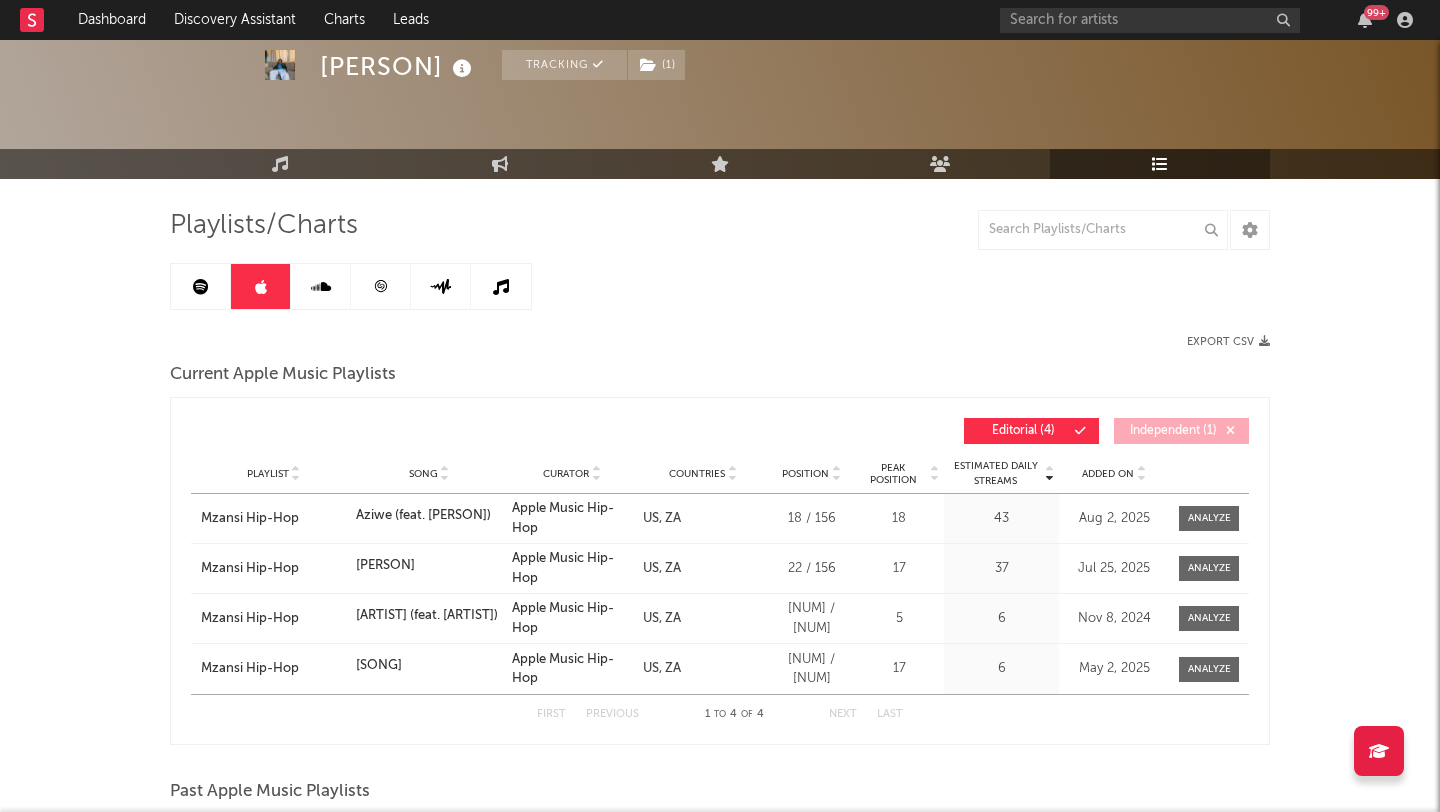 click at bounding box center (321, 287) 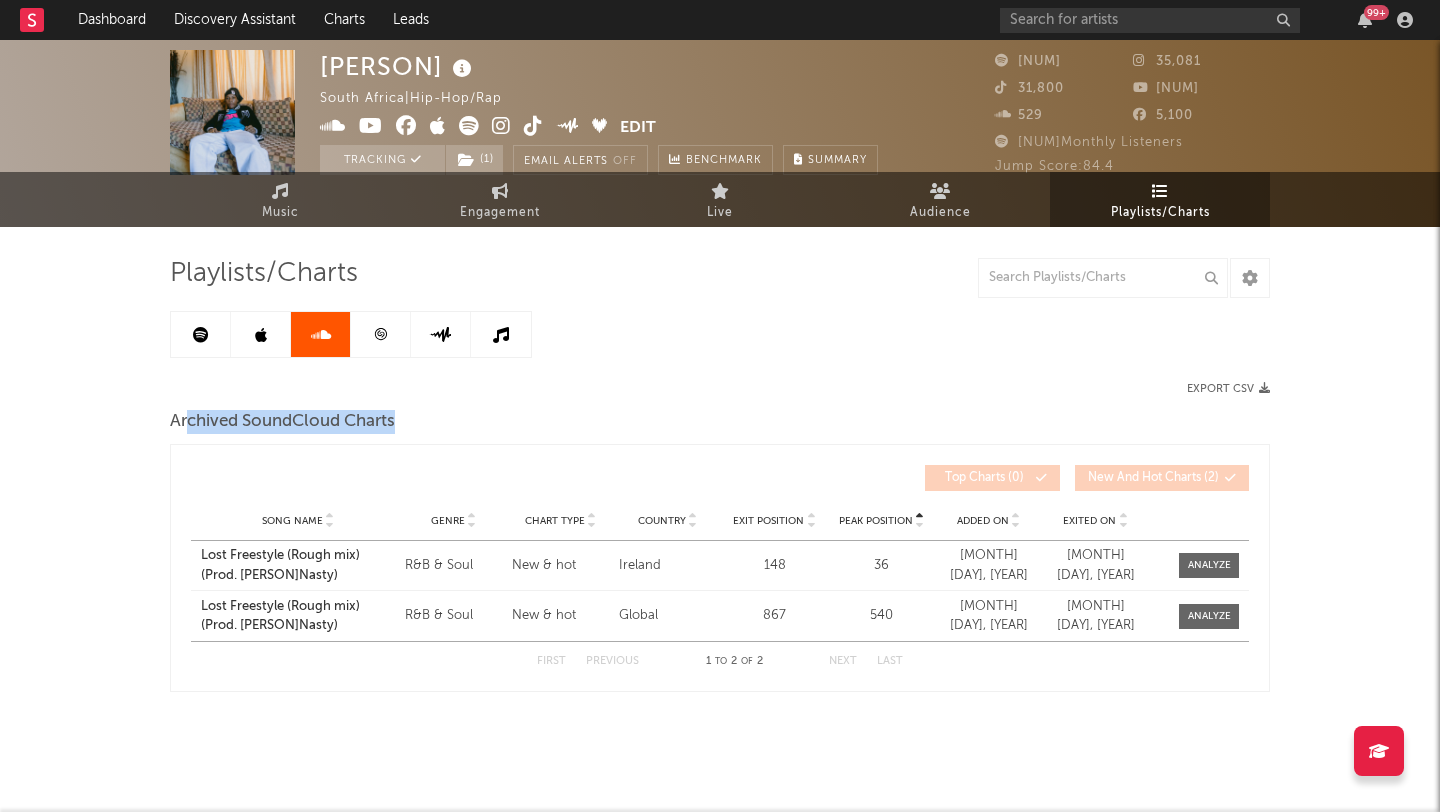 drag, startPoint x: 191, startPoint y: 415, endPoint x: 410, endPoint y: 415, distance: 219 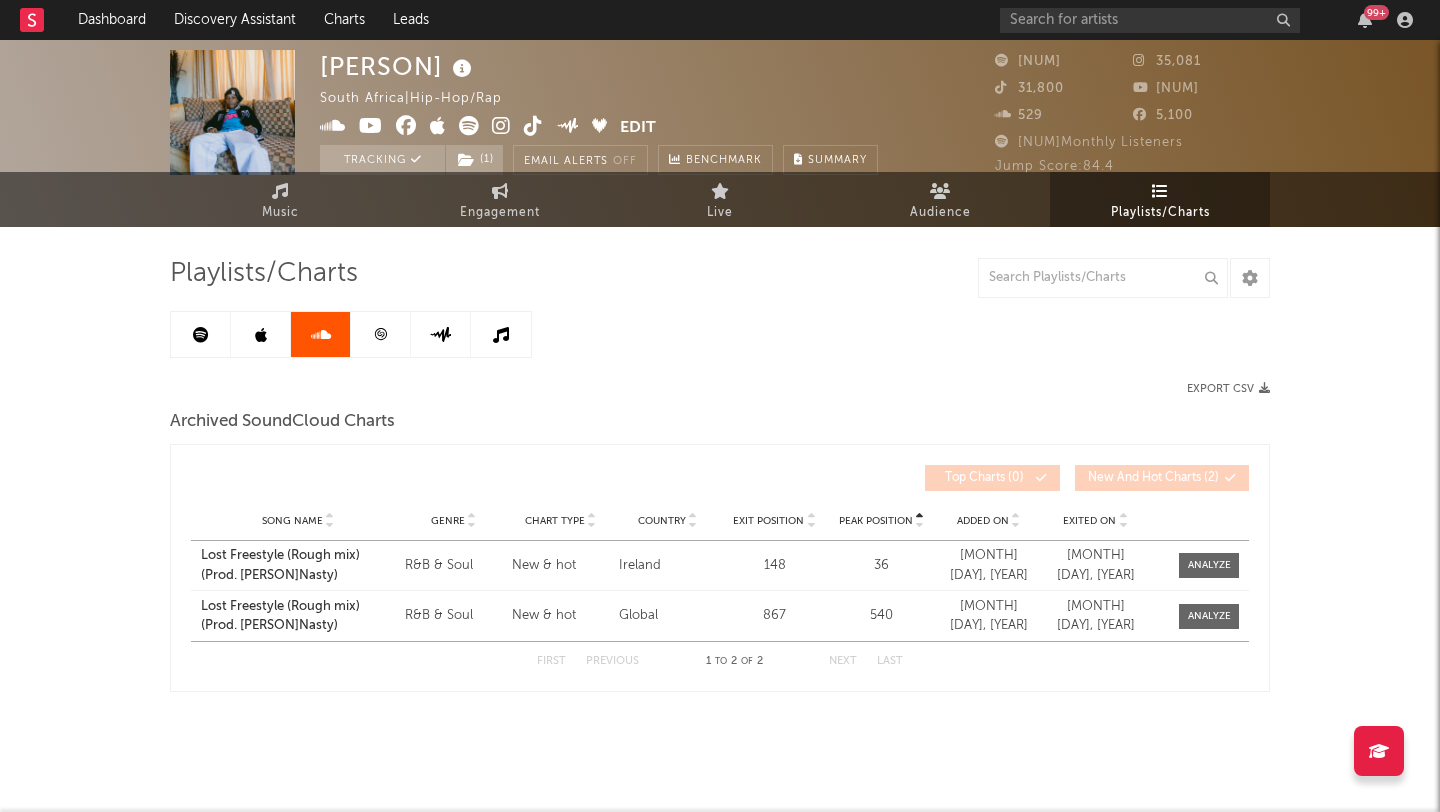 click 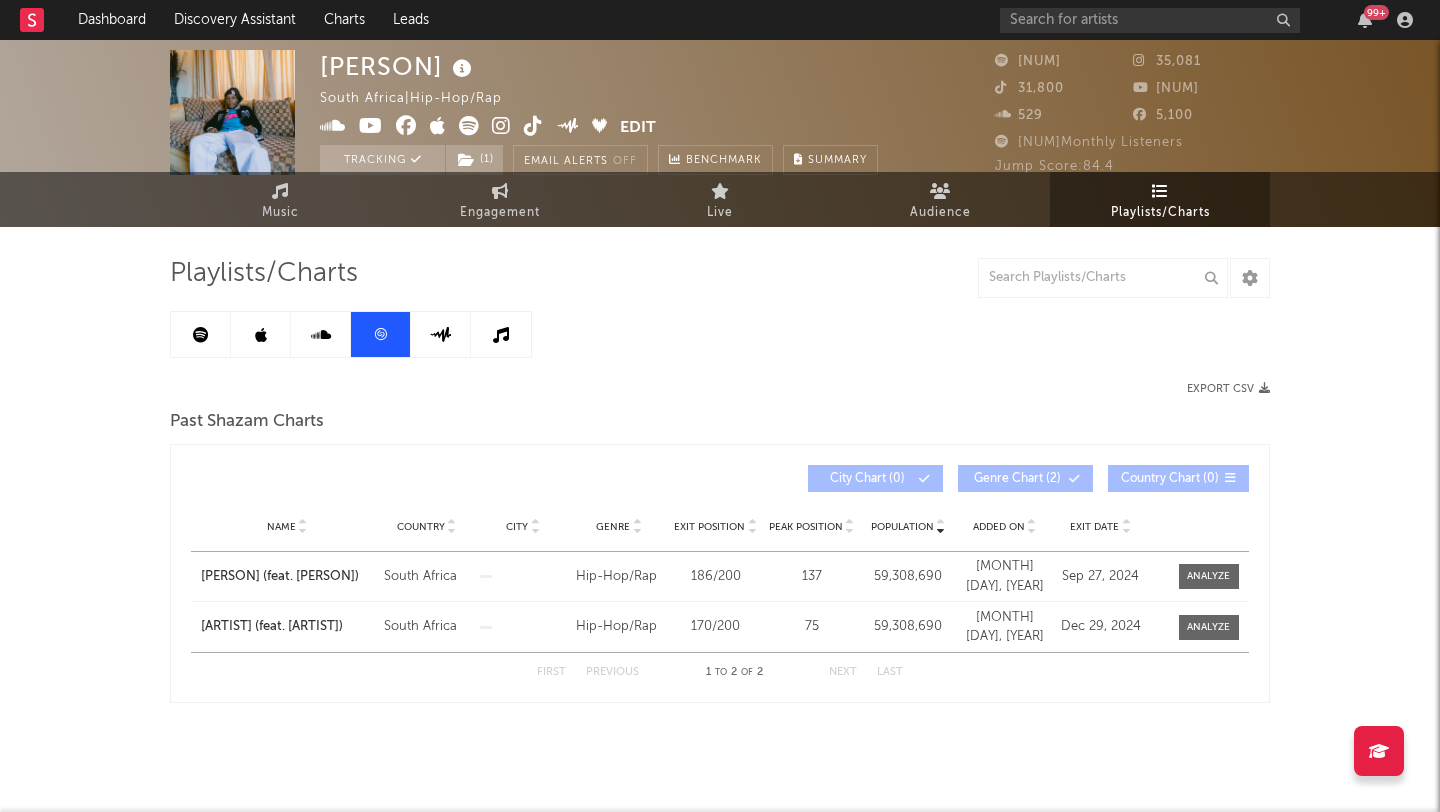 click 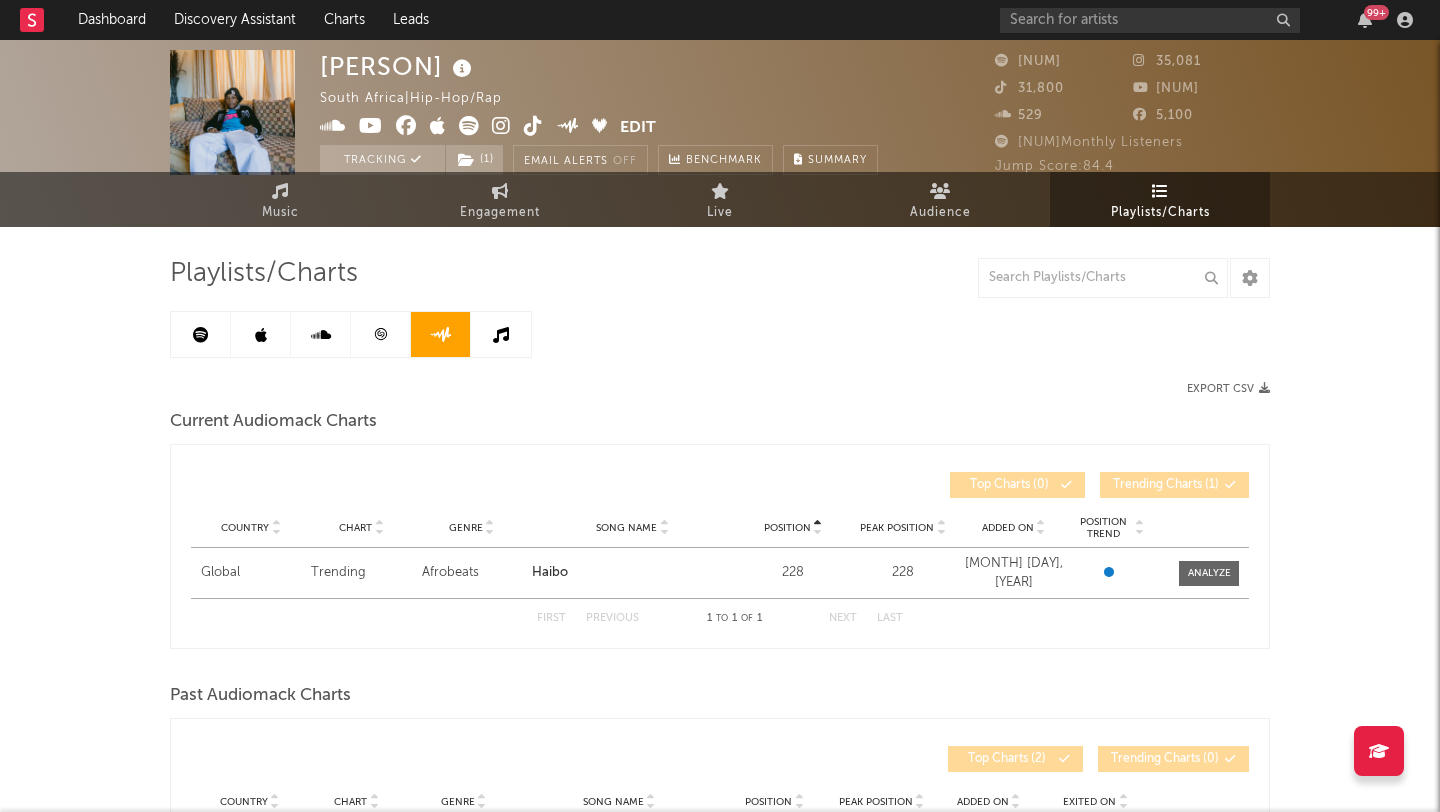 click at bounding box center (501, 335) 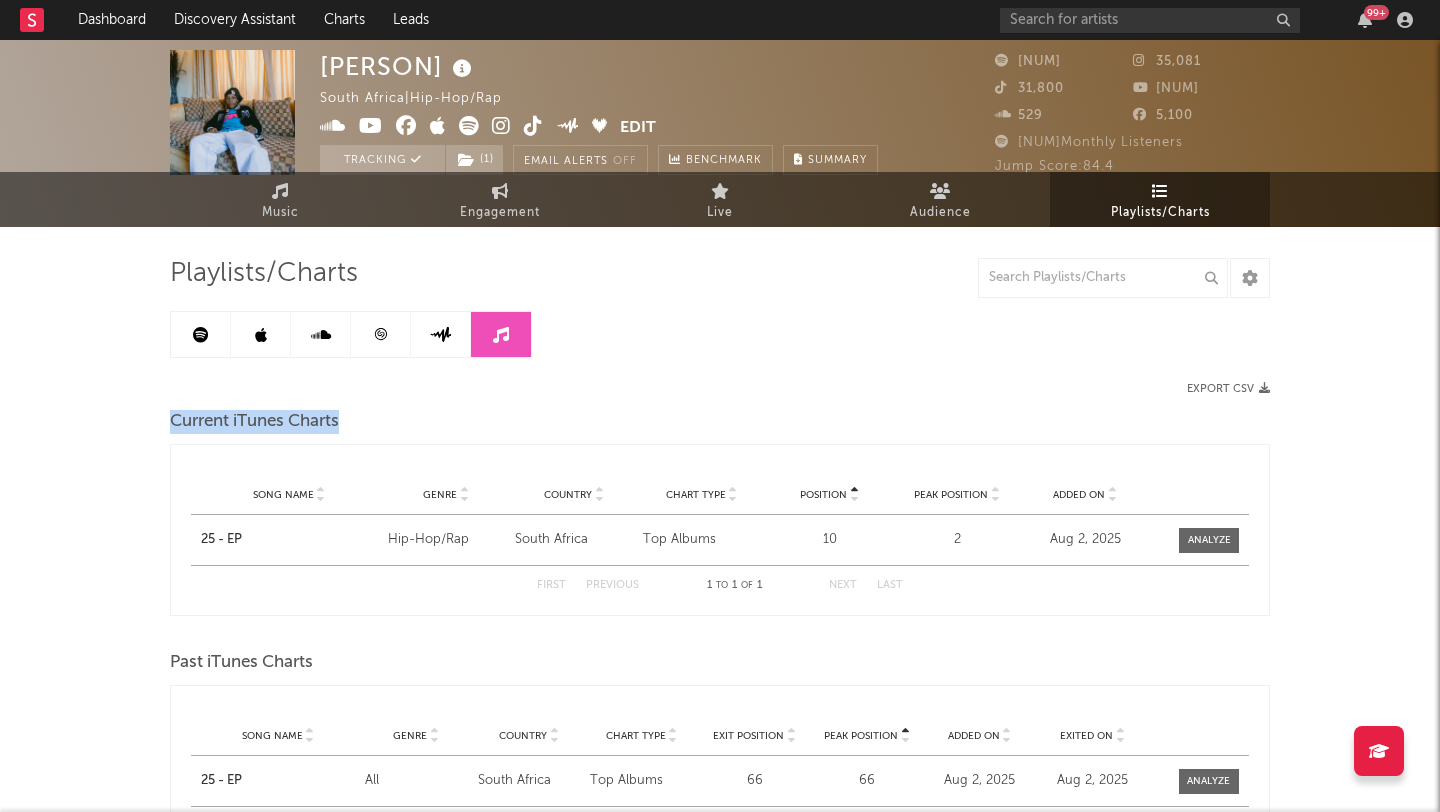 drag, startPoint x: 442, startPoint y: 414, endPoint x: 131, endPoint y: 408, distance: 311.05786 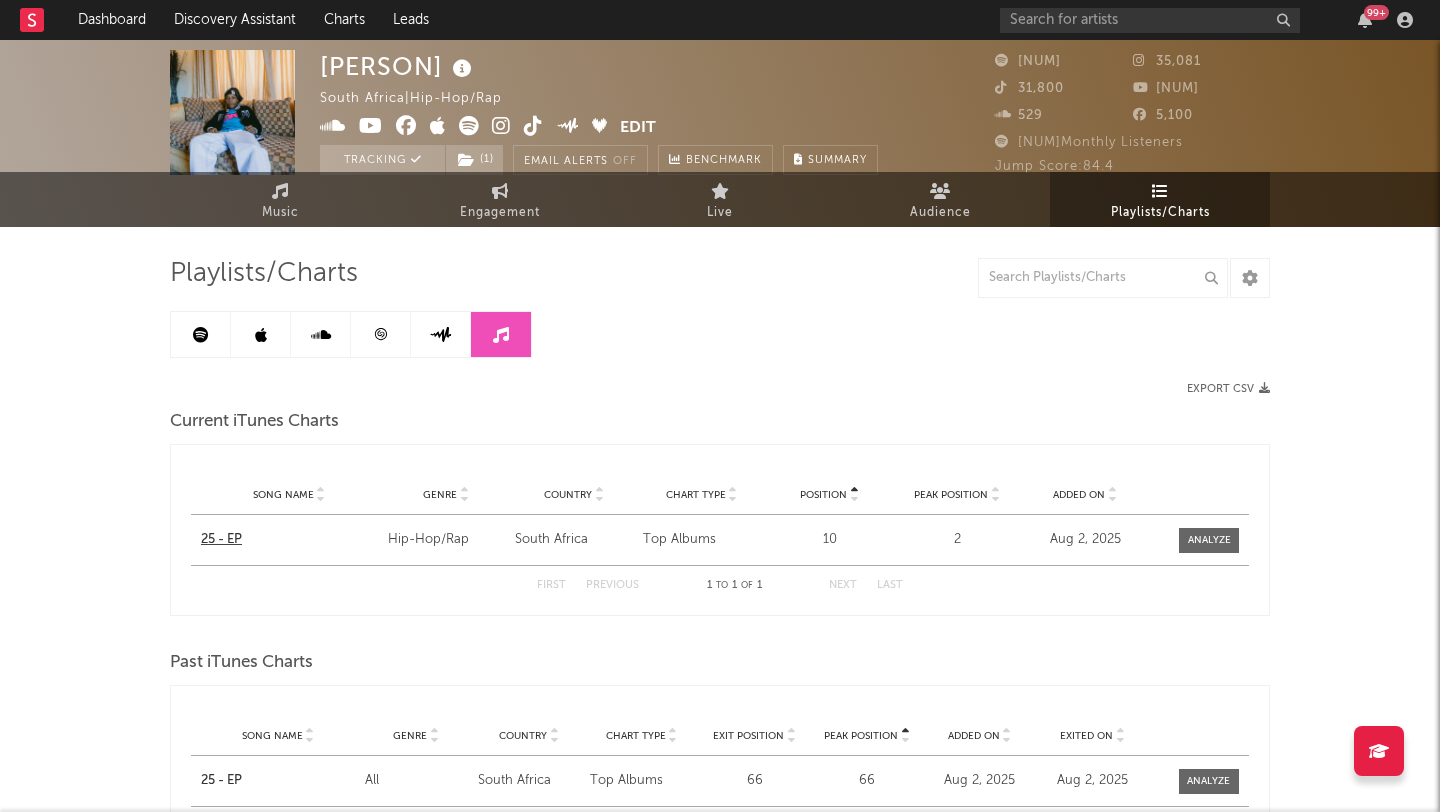 drag, startPoint x: 365, startPoint y: 537, endPoint x: 592, endPoint y: 539, distance: 227.0088 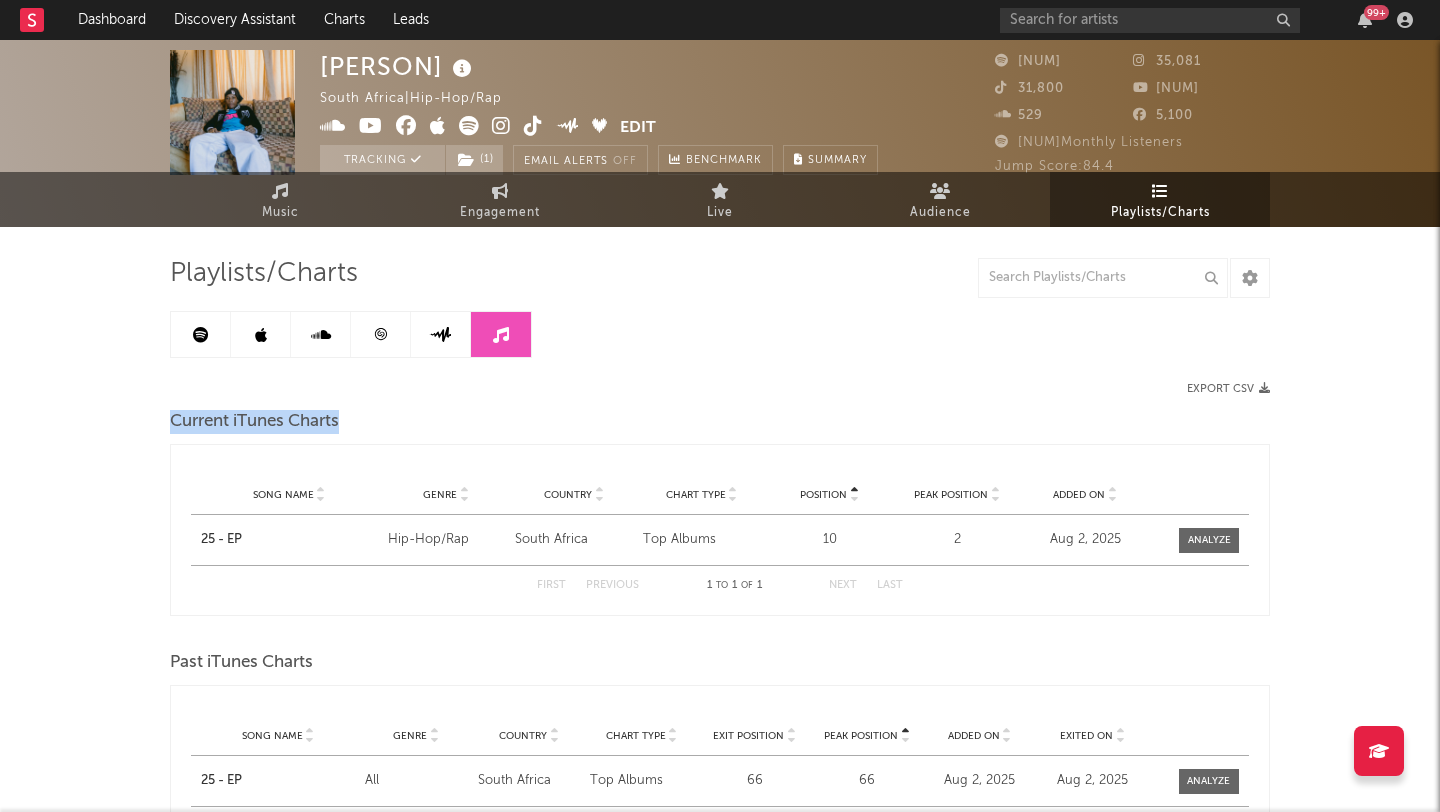 drag, startPoint x: 136, startPoint y: 418, endPoint x: 453, endPoint y: 422, distance: 317.02524 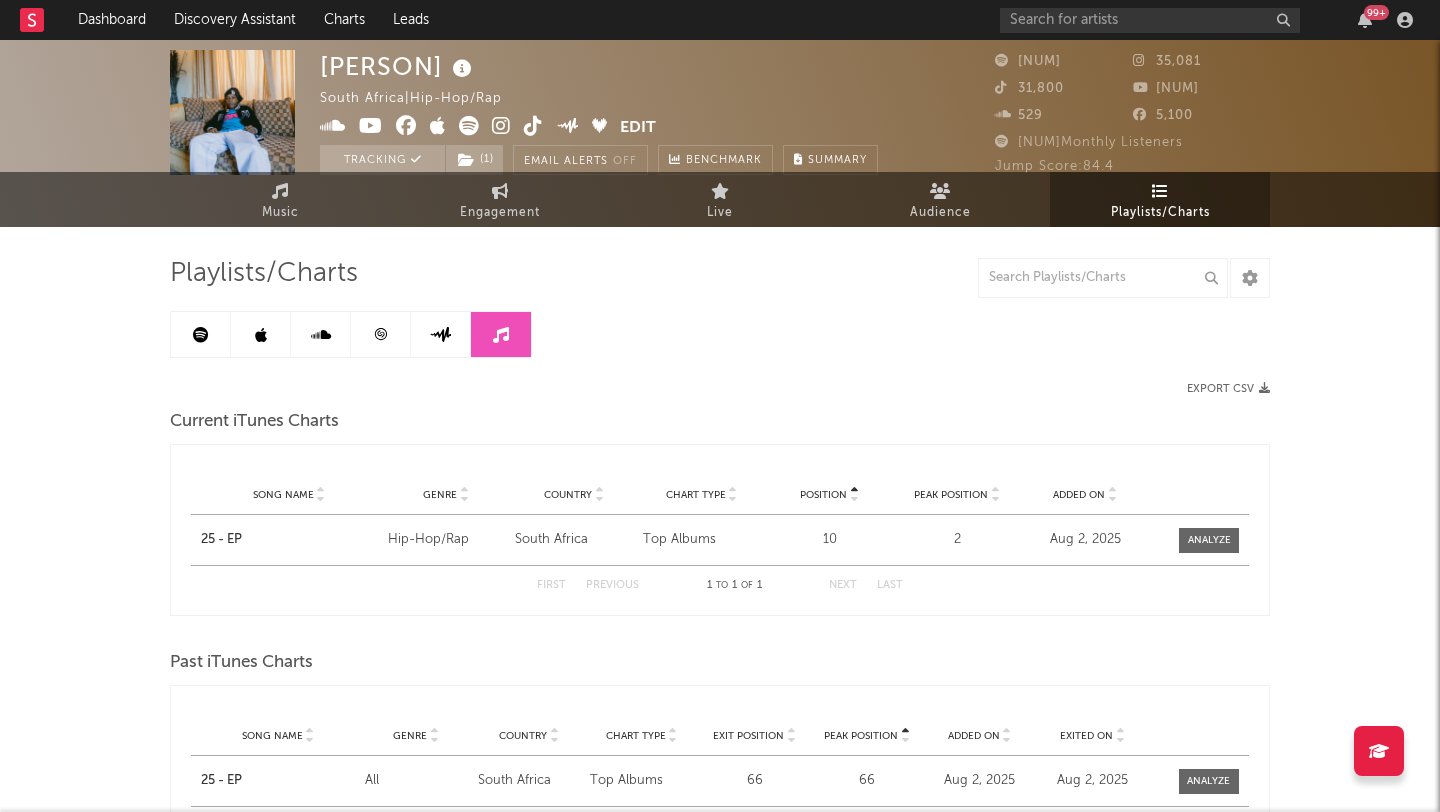 click on "2" at bounding box center (958, 540) 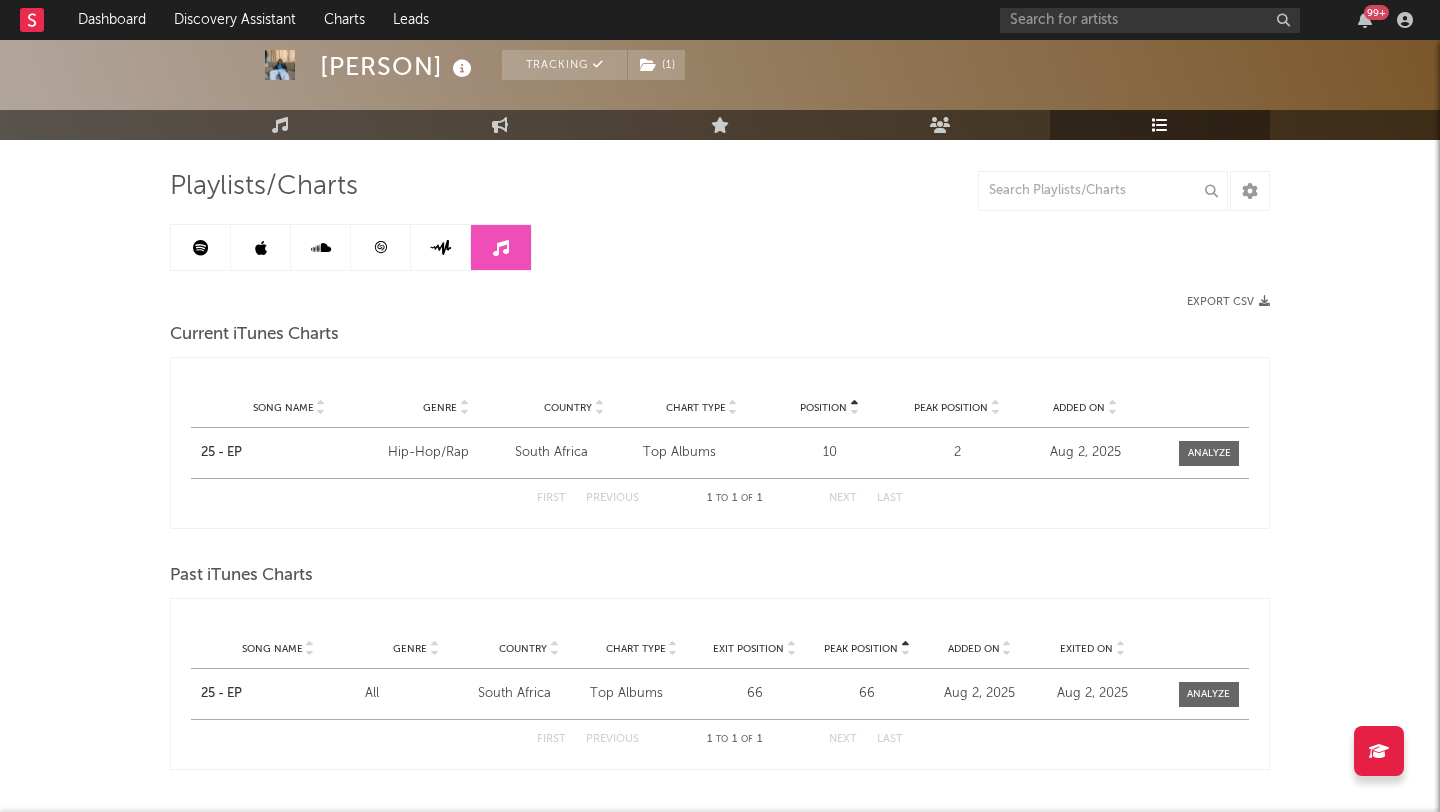 scroll, scrollTop: 0, scrollLeft: 0, axis: both 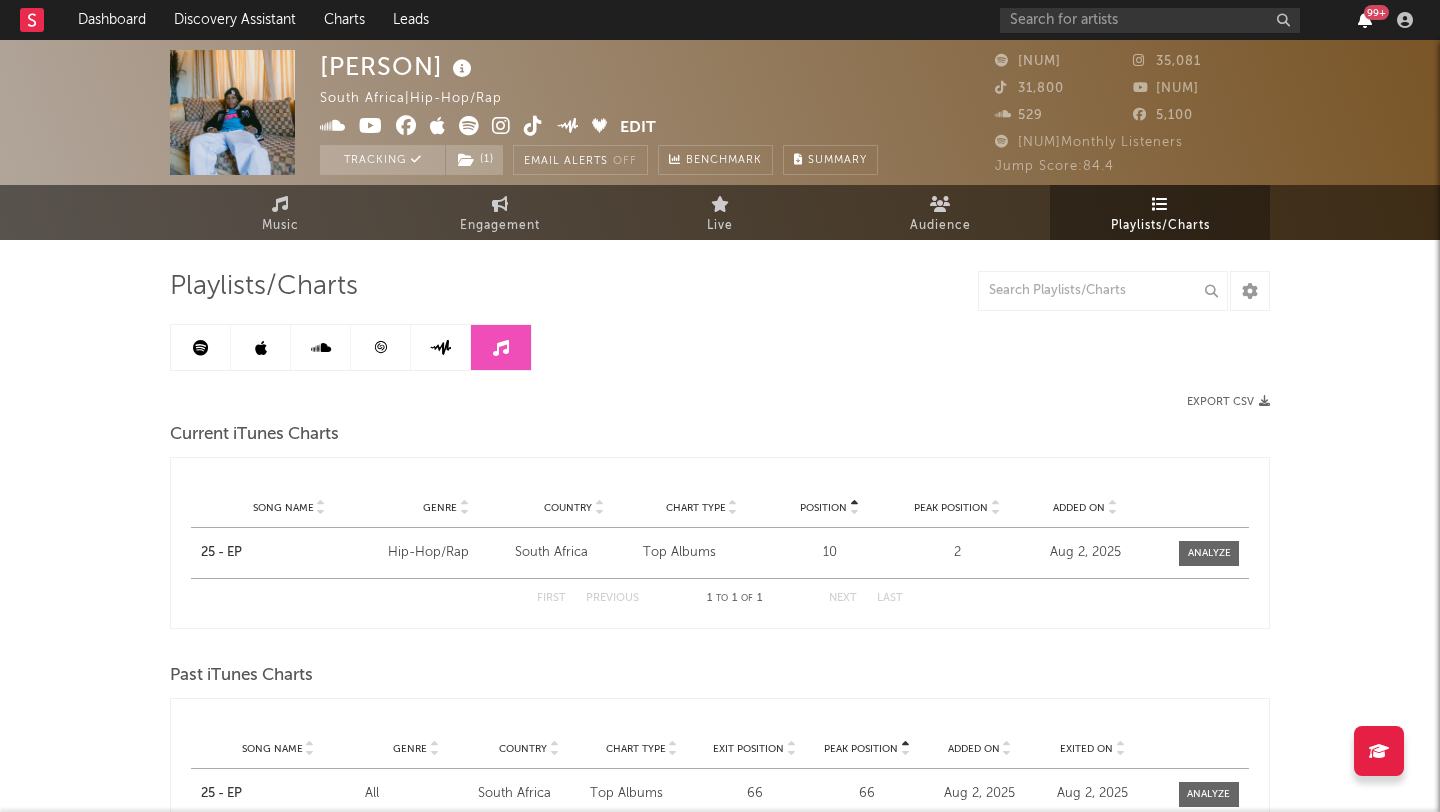 click at bounding box center [1365, 20] 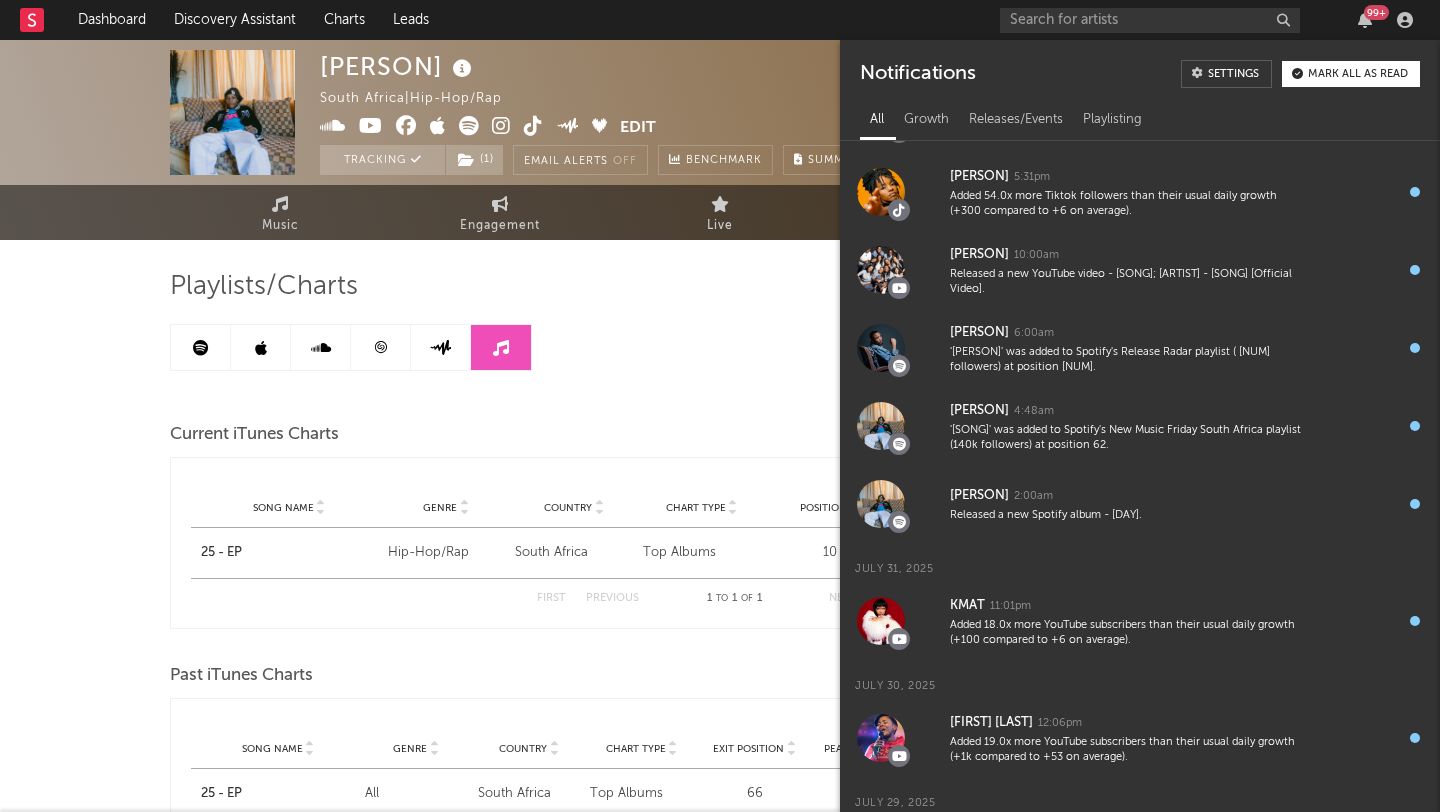scroll, scrollTop: 420, scrollLeft: 0, axis: vertical 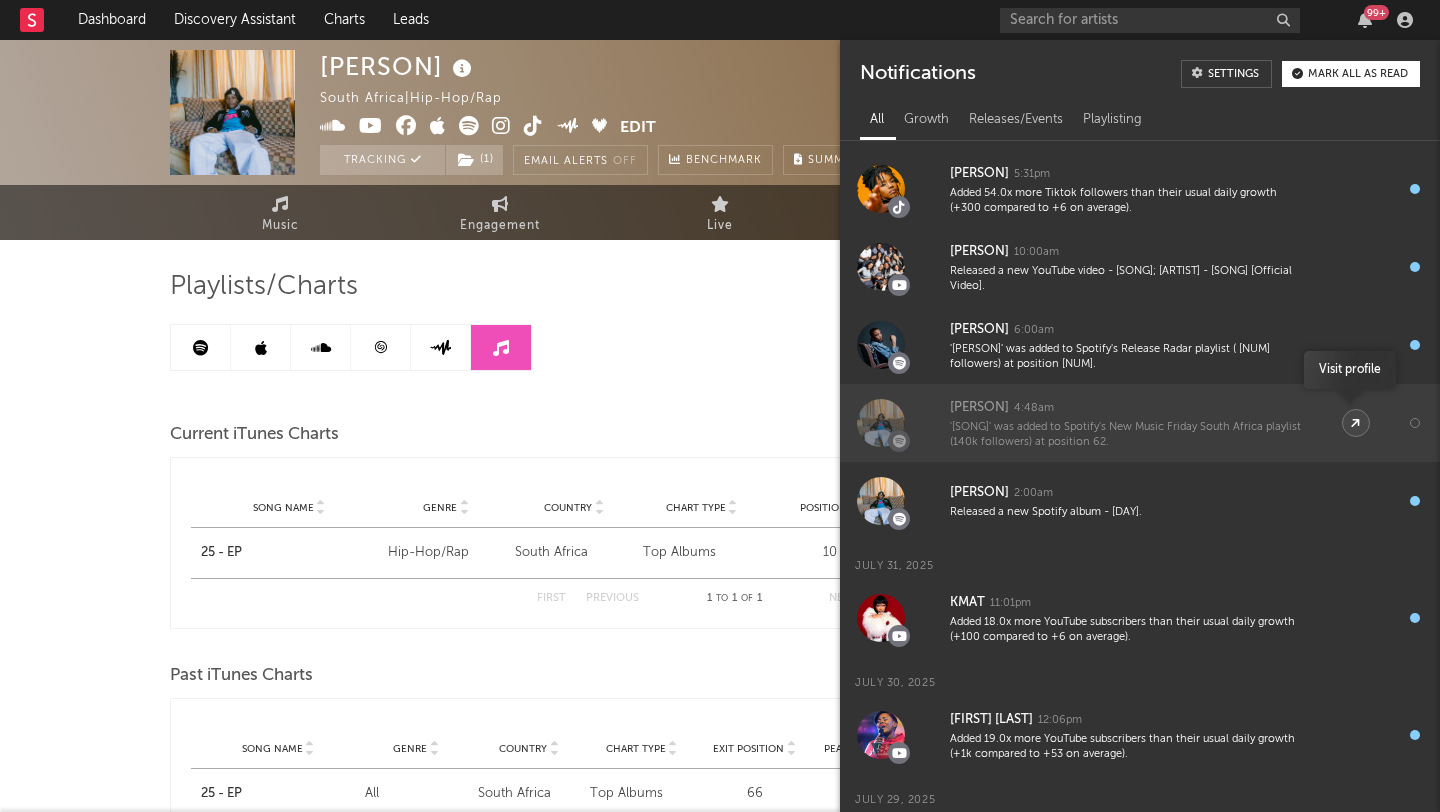 click at bounding box center (1356, 423) 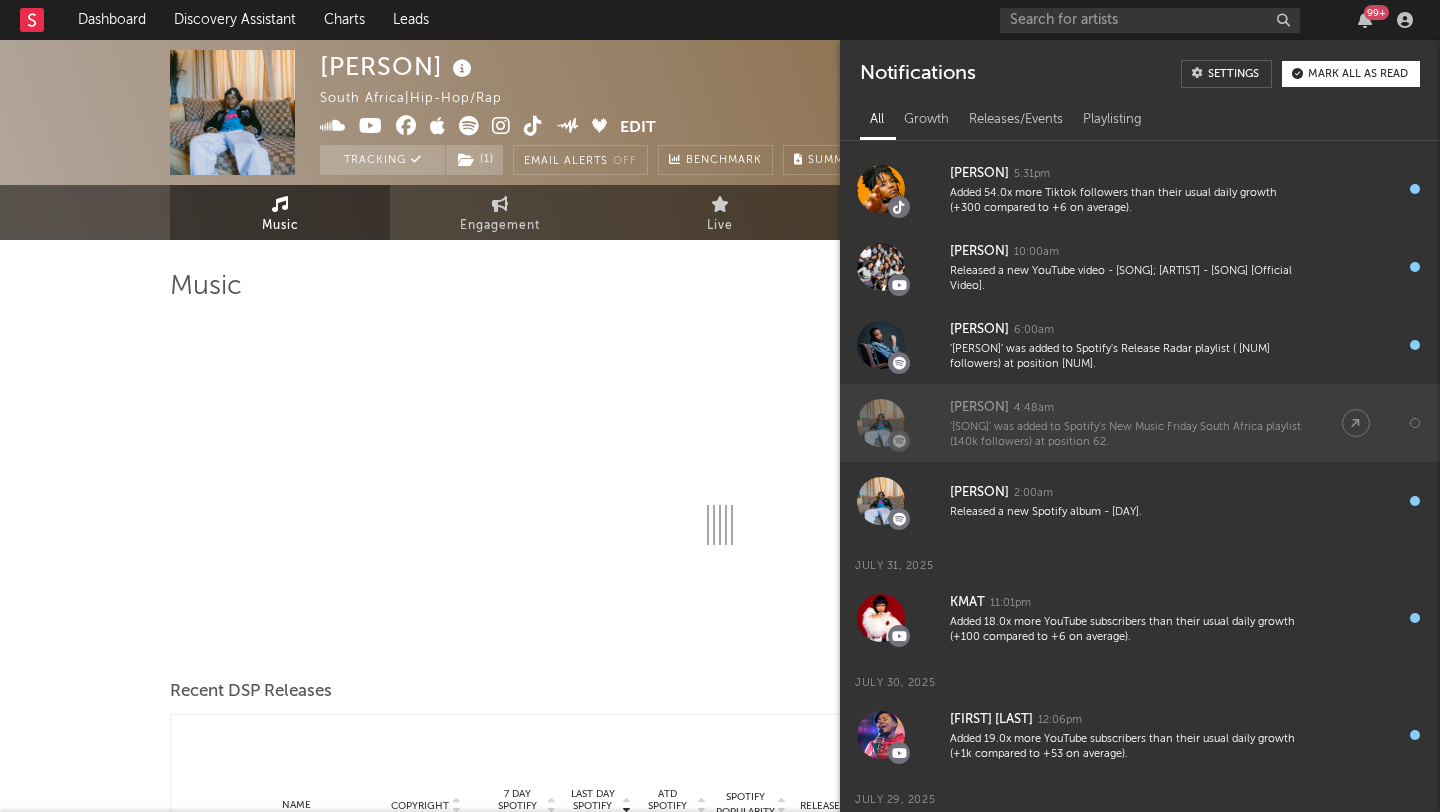 select on "6m" 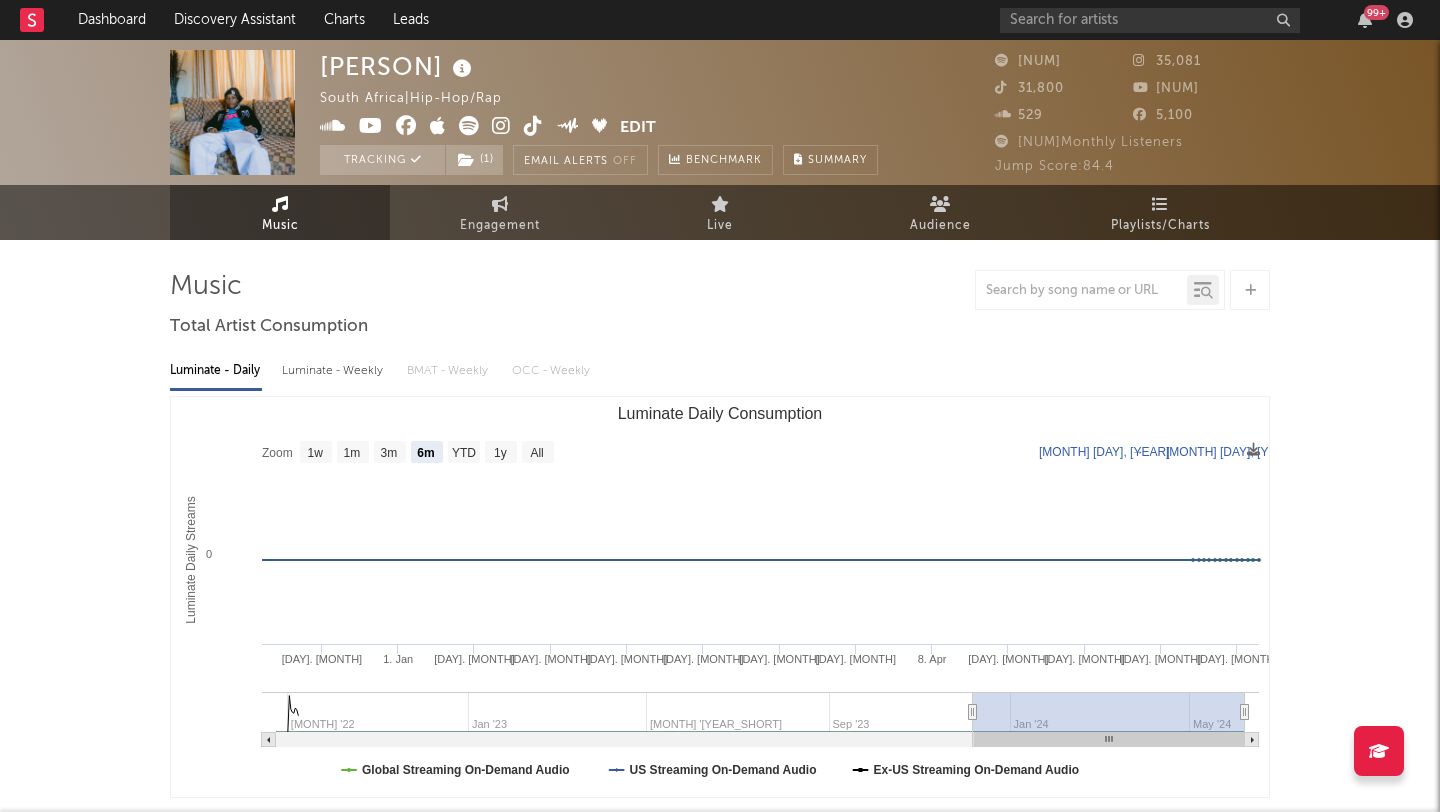 click on "Kiddo CSA South Africa  |  Hip-Hop/Rap Edit Tracking ( 1 ) Email Alerts  Off Benchmark Summary 5,260 35,081 31,800 5,450 529 5,100 34,526  Monthly Listeners Jump Score:  84.4 Music Engagement Live Audience Playlists/Charts Playlists/Charts Include Features Export CSV  Current Spotify Playlists Playlist Followers Playlist Song Position Peak Position Playlist Followers Added On Trend Position Followers Editorial   ( 2 ) Independent   ( 1 ) Algorithmic   ( 26 ) Playlist City Song Position Peak Position Estimated Daily Streams Playlist Followers Daily Streams Added On Exited On Trend Playlist New Music Friday South Africa City Song [PERSON] (freestyle) Position [NUM] / [NUM] Peak Position [NUM] Estimated Daily Streams [NUM] Playlist Followers [NUM] Daily Streams Added On [MONTH] [DAY], [YEAR] Exited On [MONTH] [DAY], [YEAR] Trend Playlist Mzansi Raps City Song [PERSON] (freestyle) Position [NUM] / [NUM] Peak Position [NUM] Estimated Daily Streams [NUM] Playlist Followers [NUM] Daily Streams Added On [MONTH] [DAY], [YEAR] Exited On [MONTH] [DAY], [YEAR] [NUM]" at bounding box center [720, 1550] 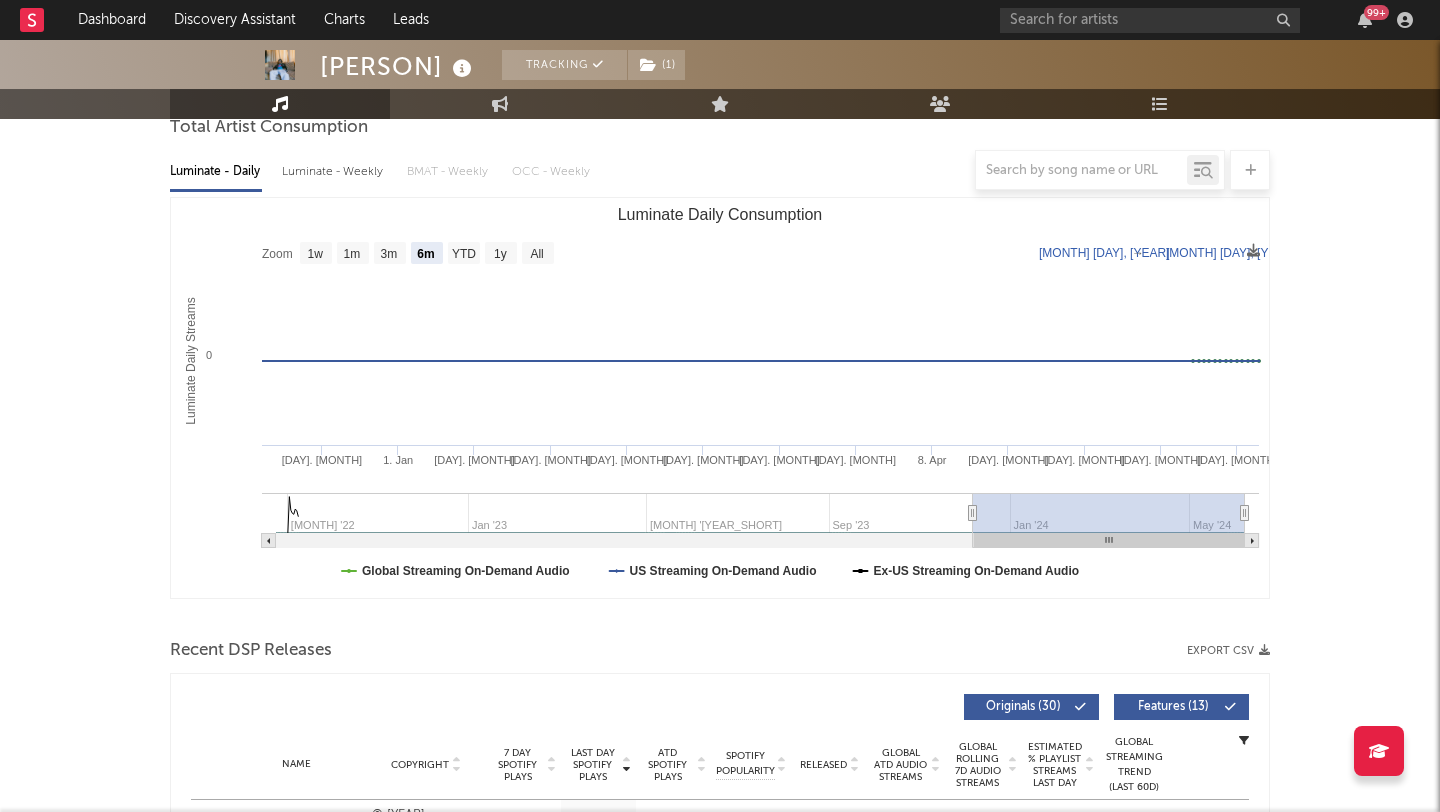 scroll, scrollTop: 0, scrollLeft: 0, axis: both 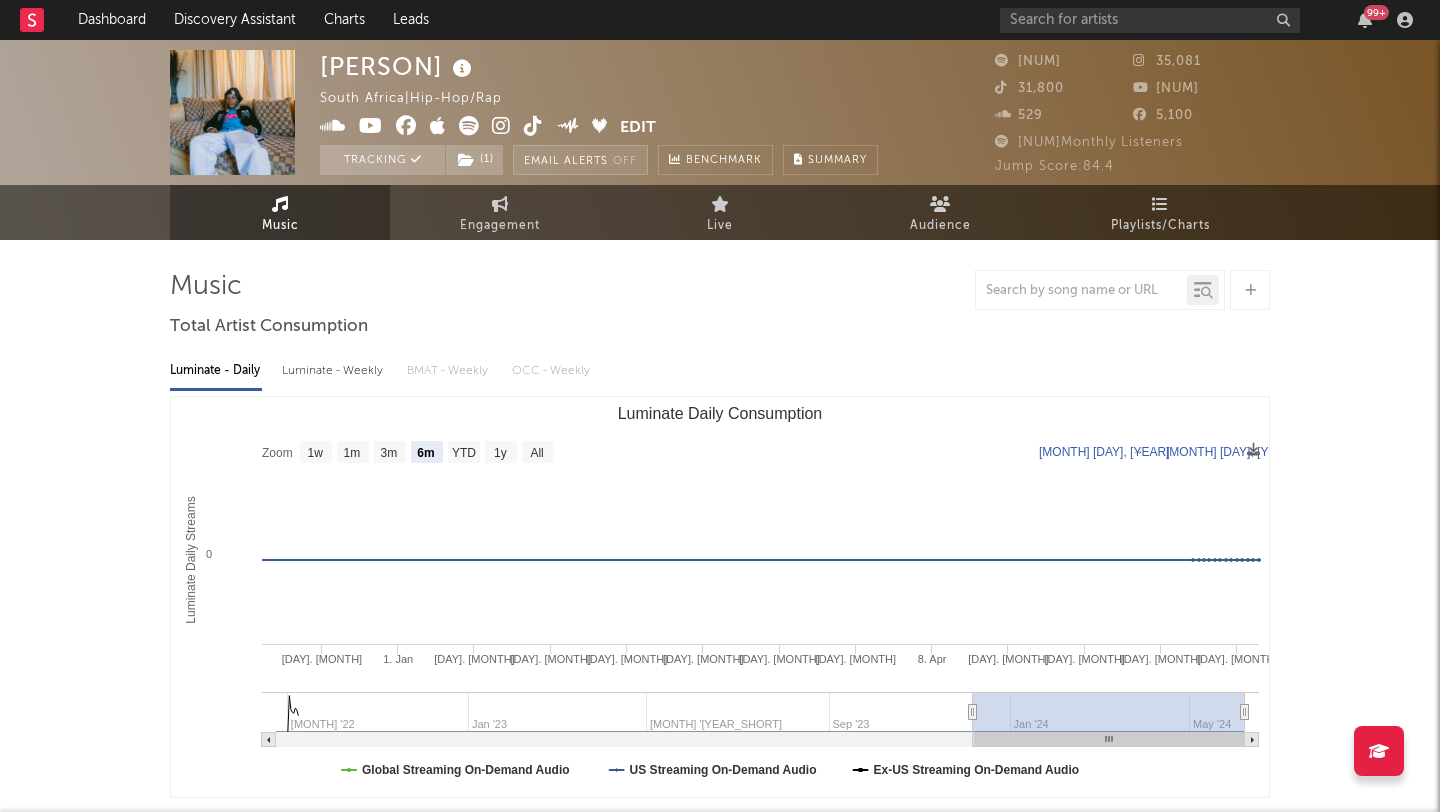 click on "Email Alerts  Off" at bounding box center (580, 160) 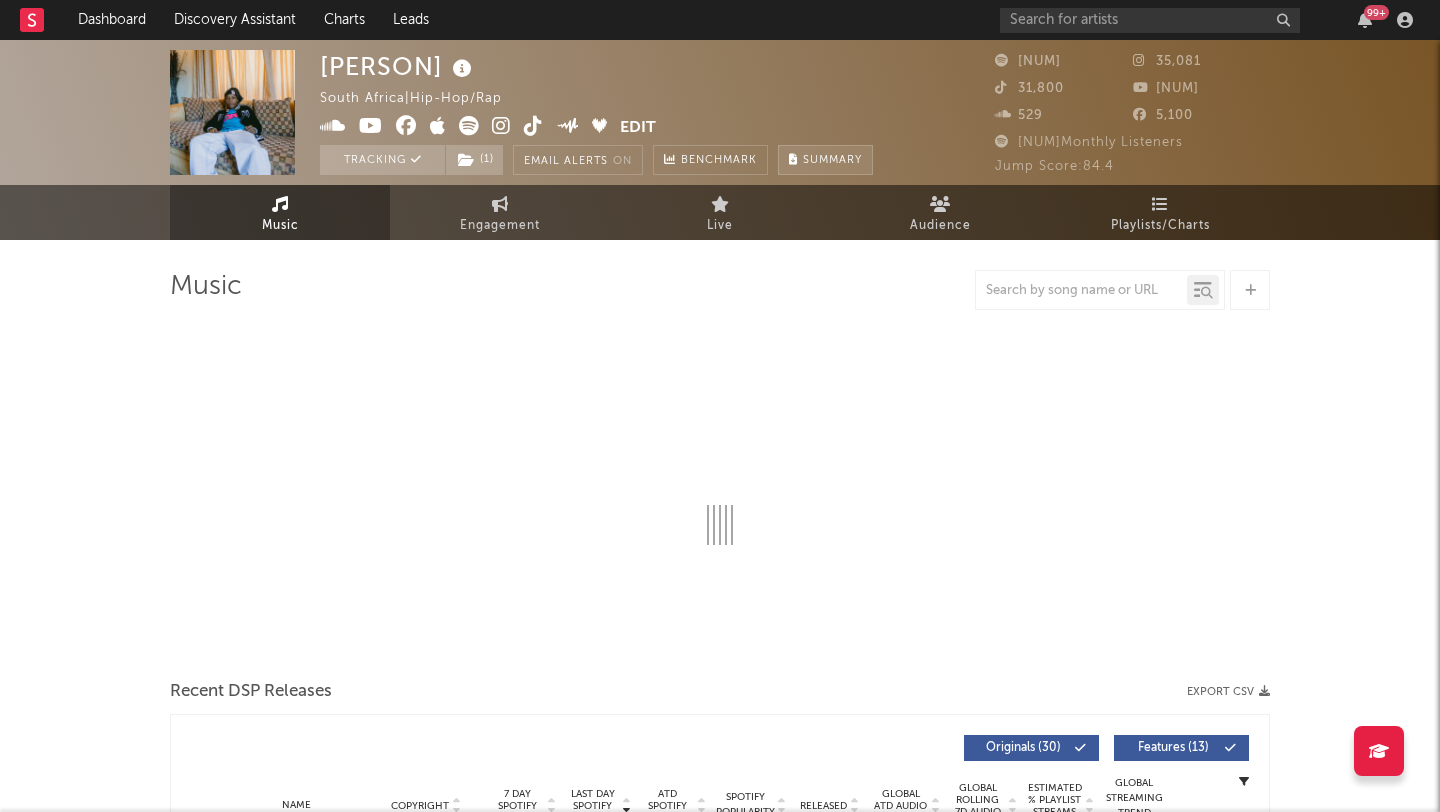 click on "Summary" at bounding box center [832, 160] 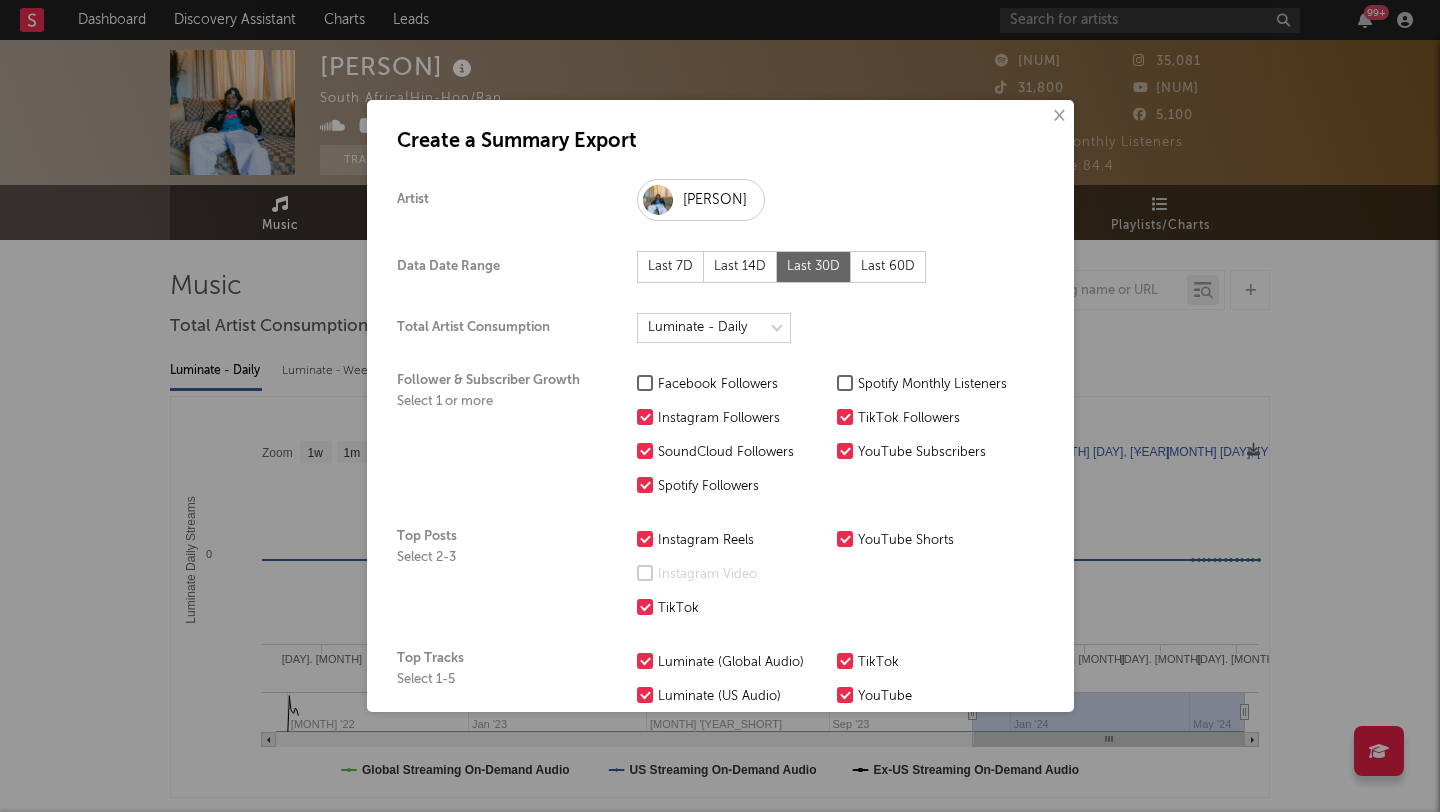 click on "Spotify Monthly Listeners" at bounding box center (932, 385) 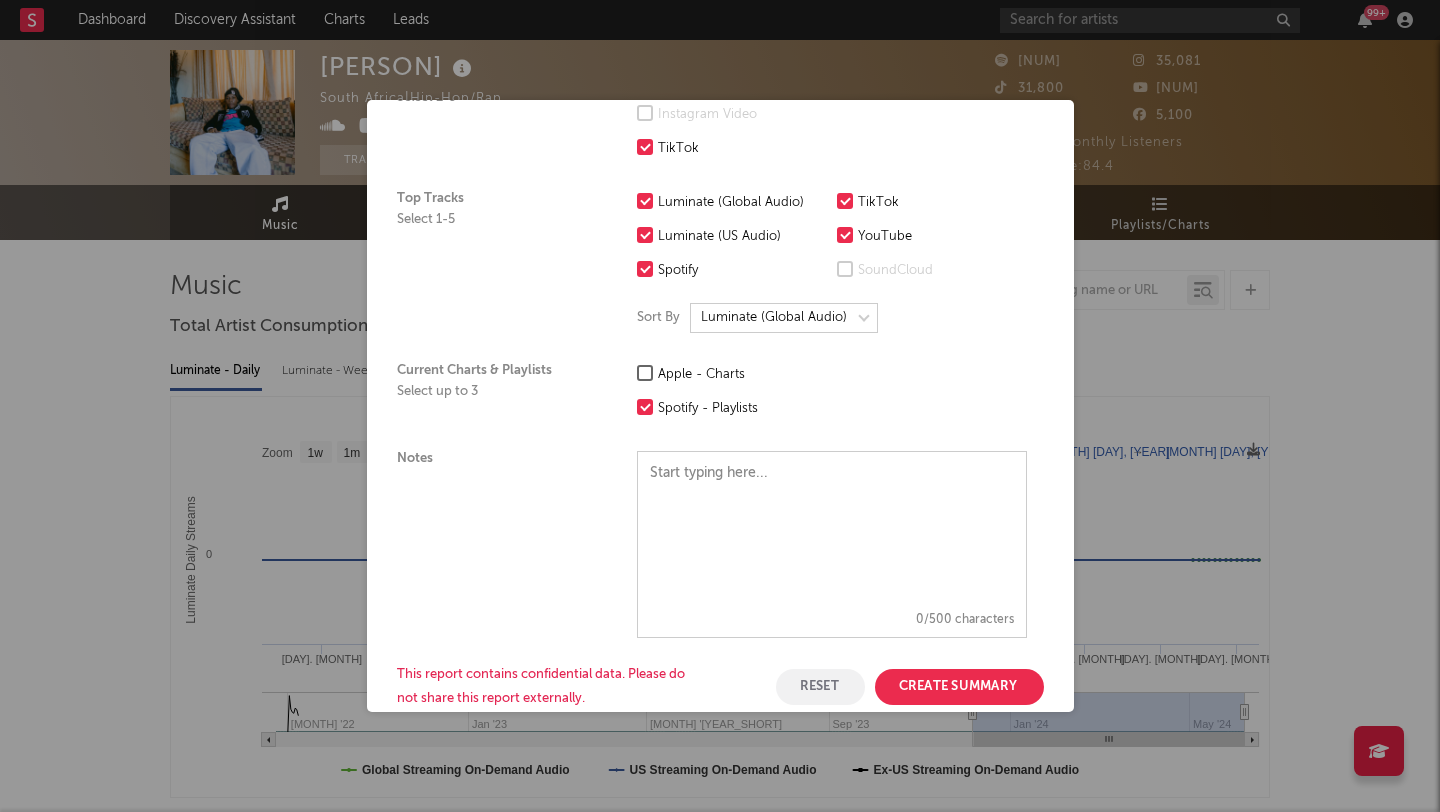 scroll, scrollTop: 498, scrollLeft: 0, axis: vertical 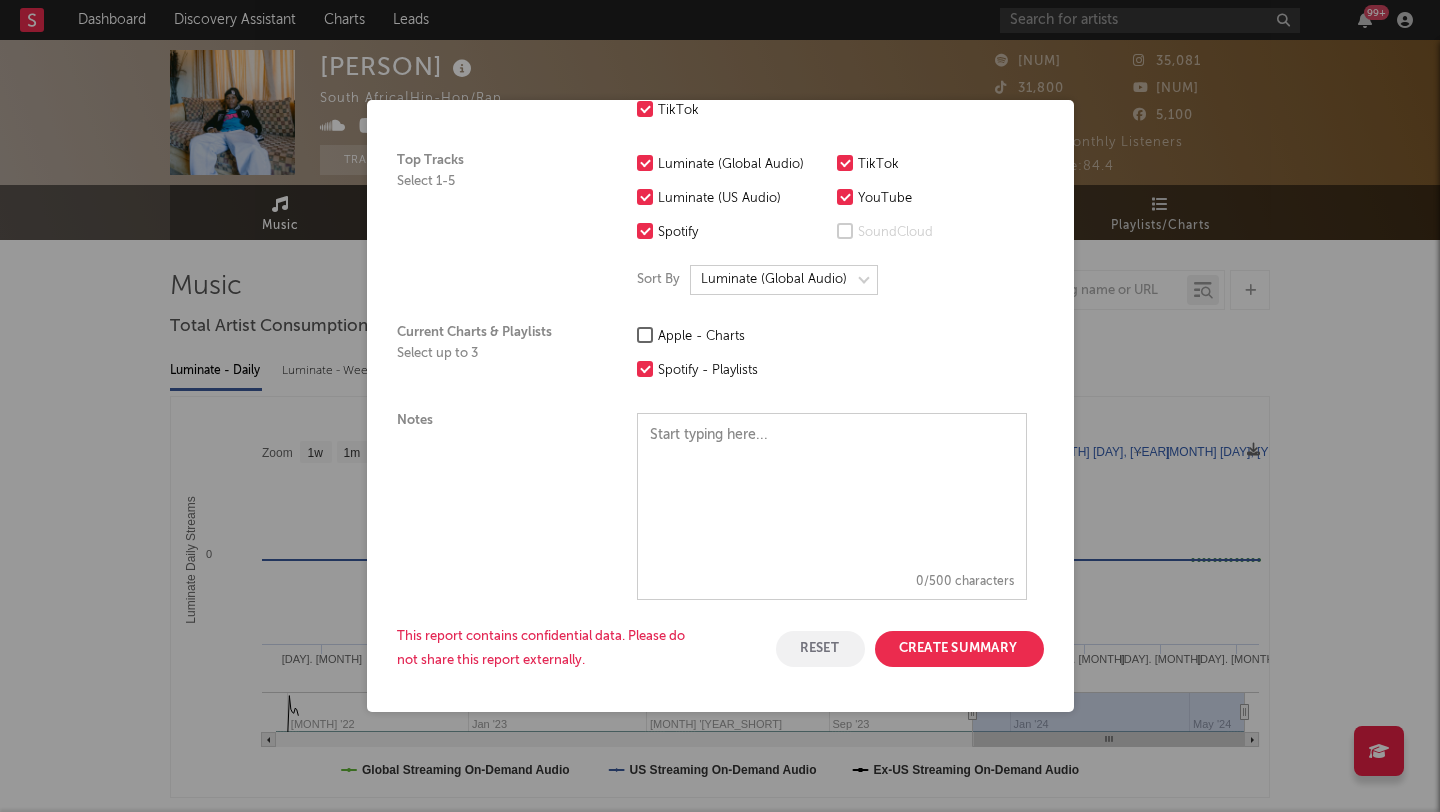 click at bounding box center [645, 335] 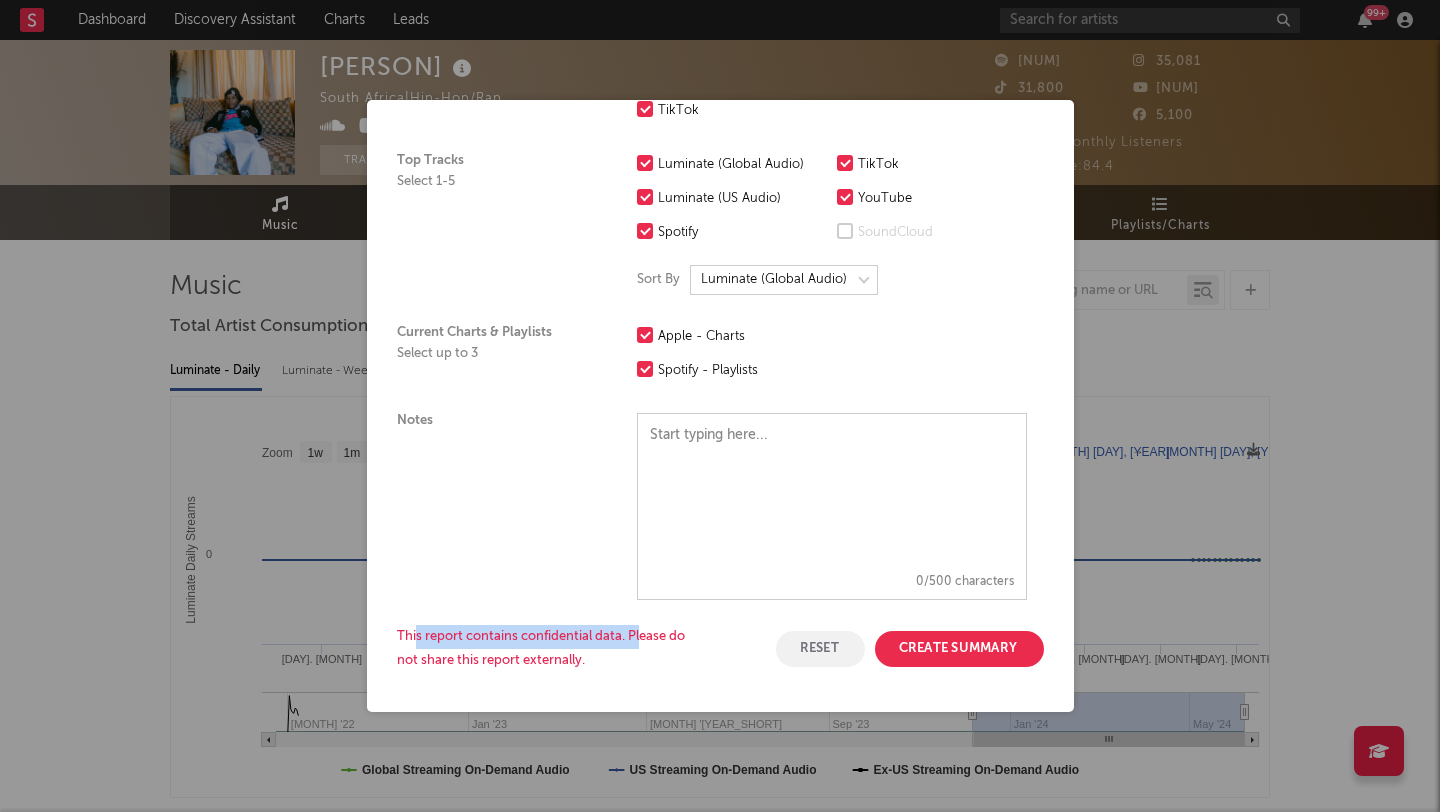 drag, startPoint x: 414, startPoint y: 632, endPoint x: 640, endPoint y: 632, distance: 226 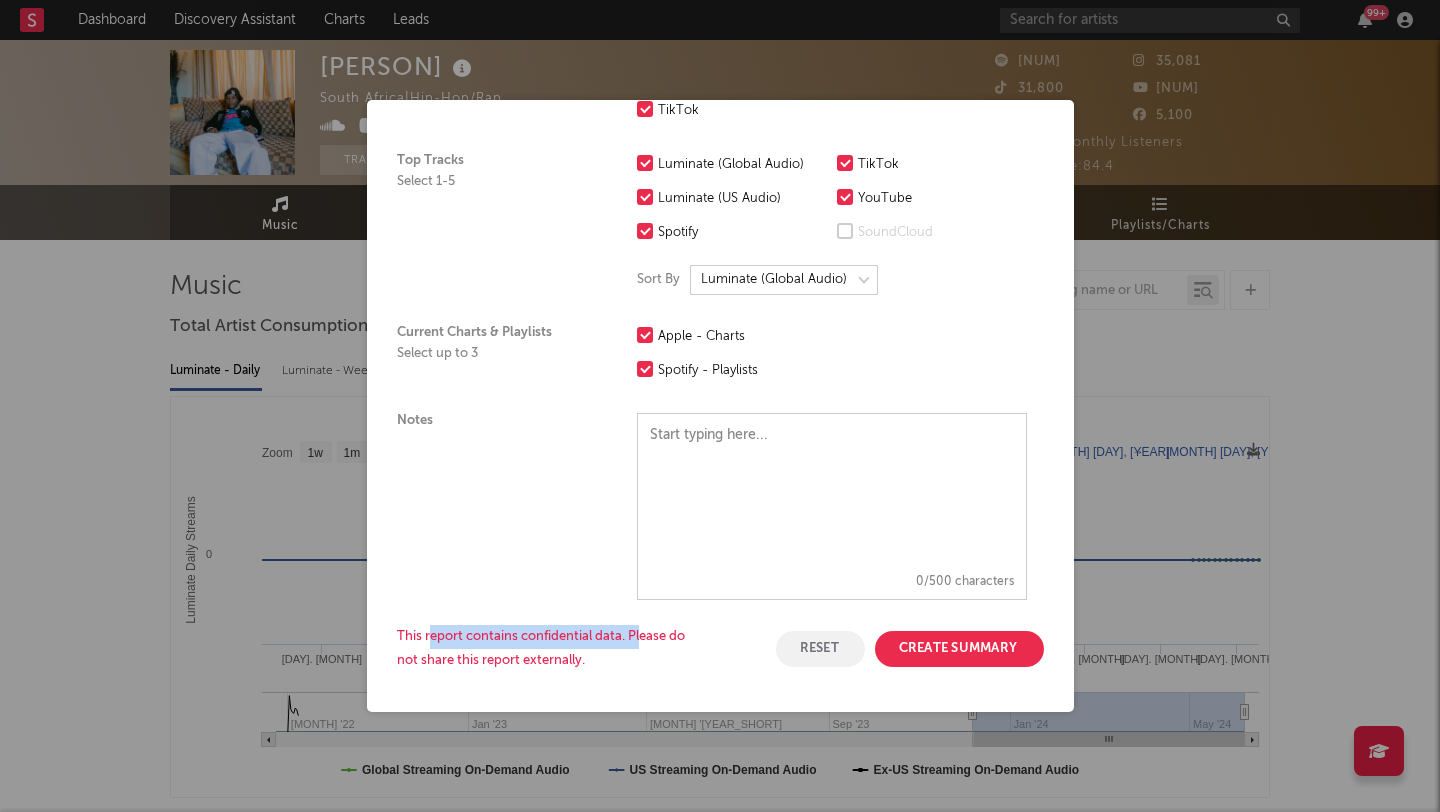 drag, startPoint x: 640, startPoint y: 632, endPoint x: 424, endPoint y: 632, distance: 216 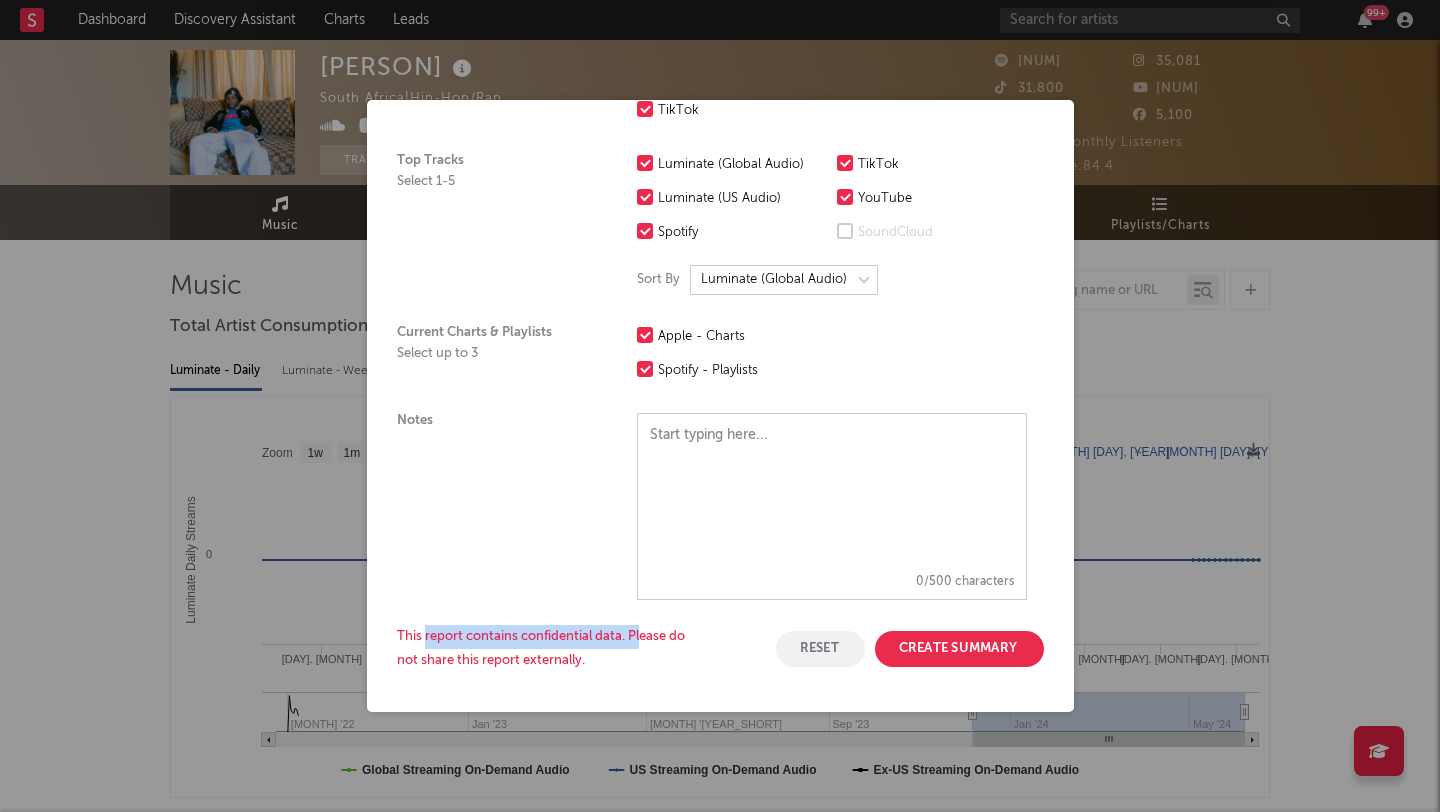 click on "This report contains confidential data. Please do not share this report externally." at bounding box center (547, 649) 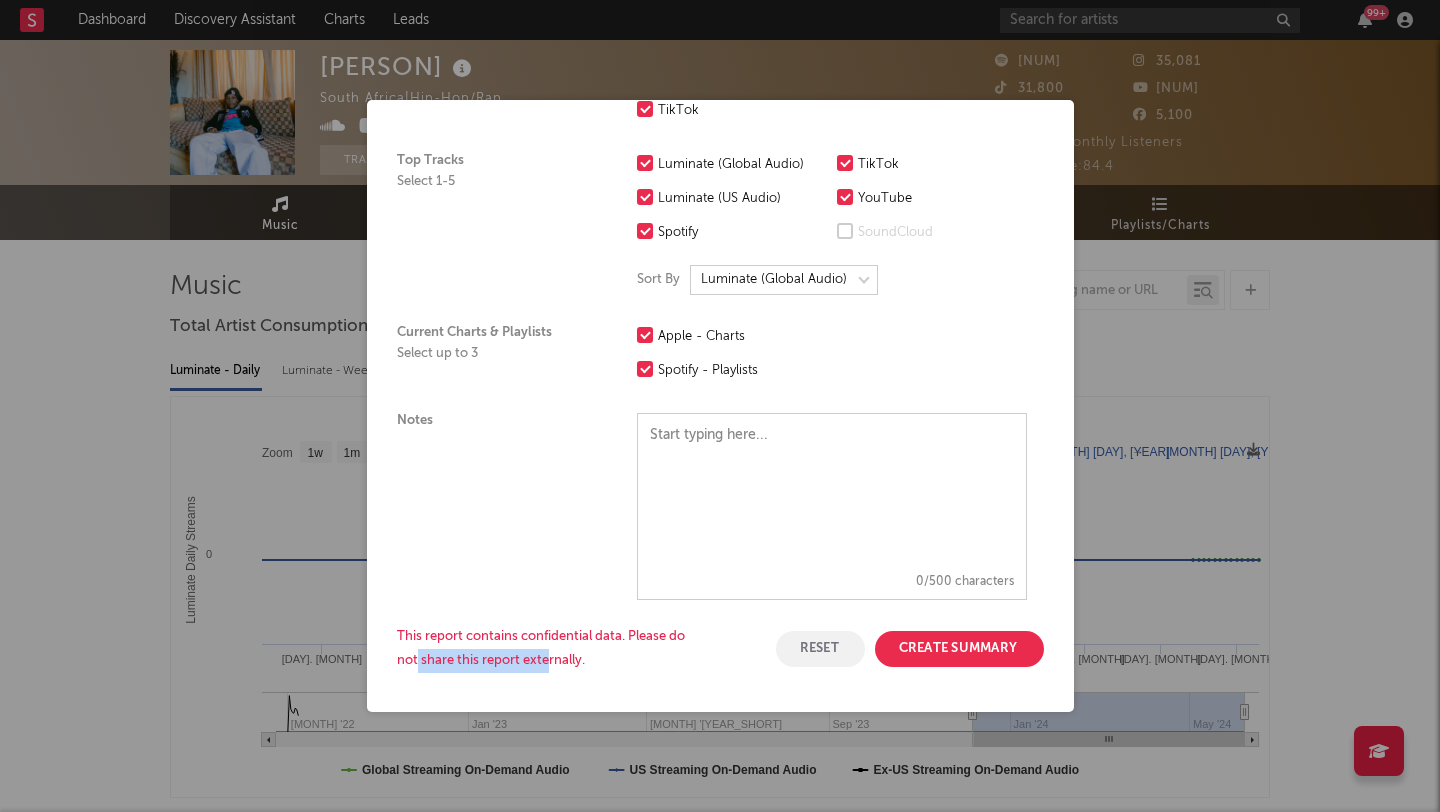 drag, startPoint x: 418, startPoint y: 654, endPoint x: 553, endPoint y: 654, distance: 135 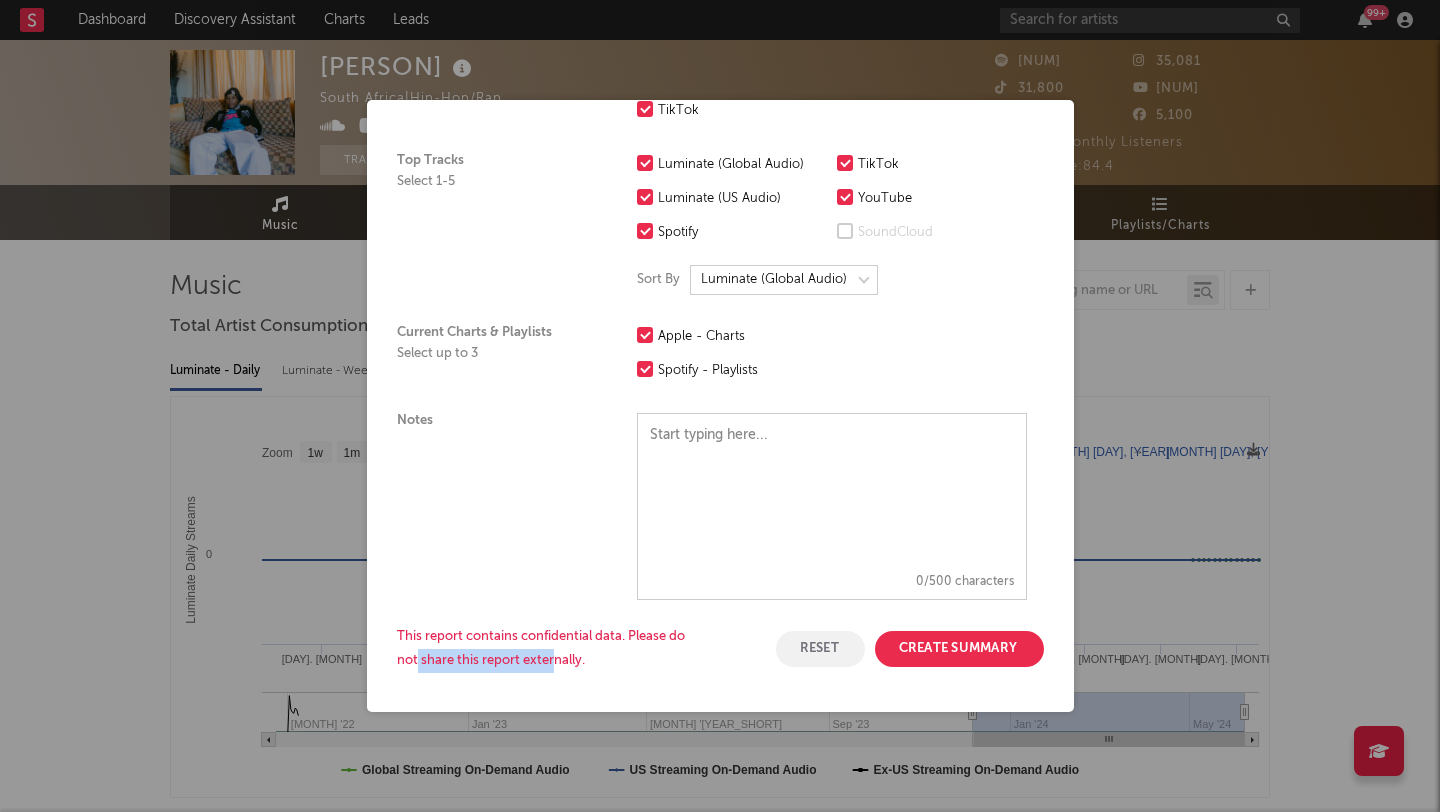 click on "This report contains confidential data. Please do not share this report externally." at bounding box center [547, 649] 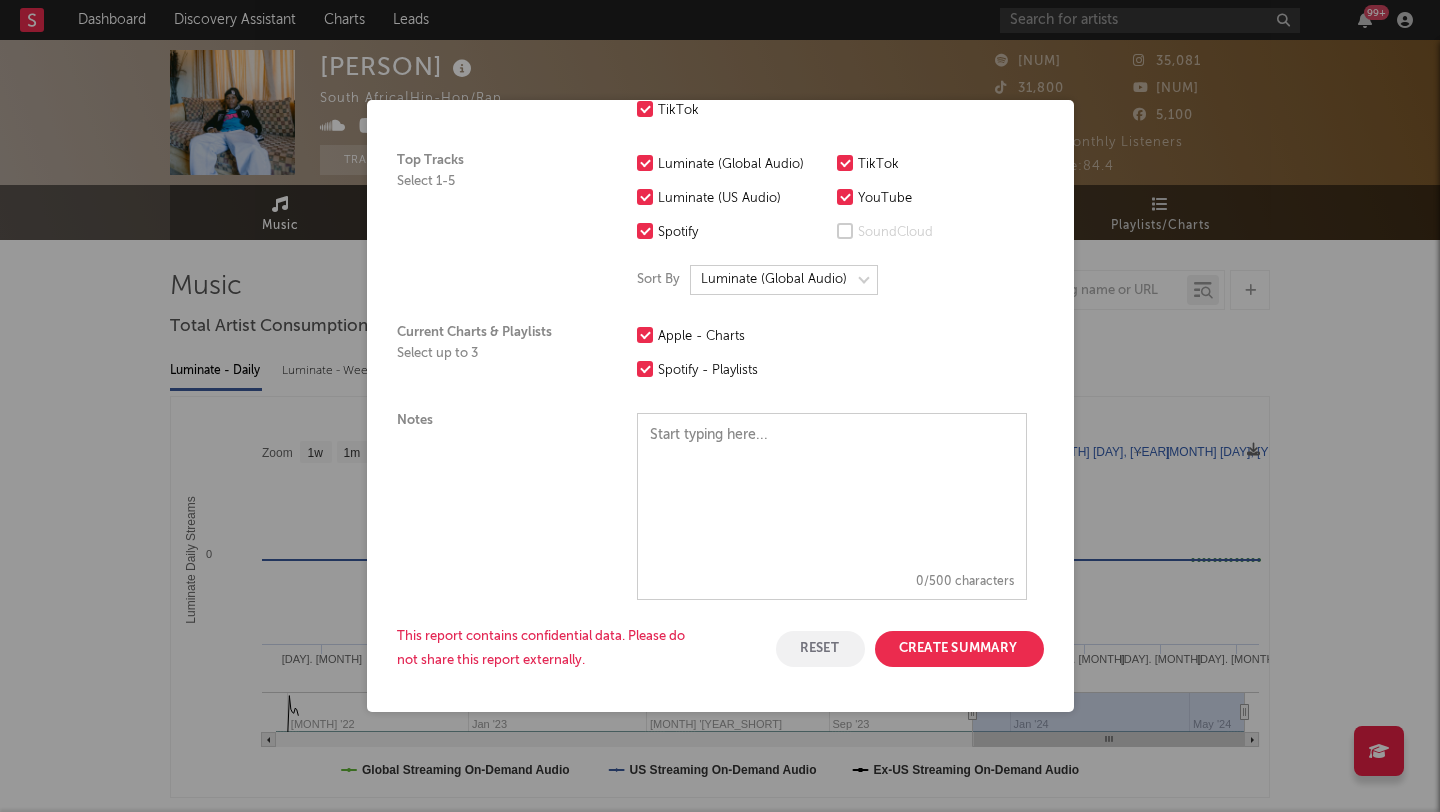 click on "Create Summary" at bounding box center (959, 649) 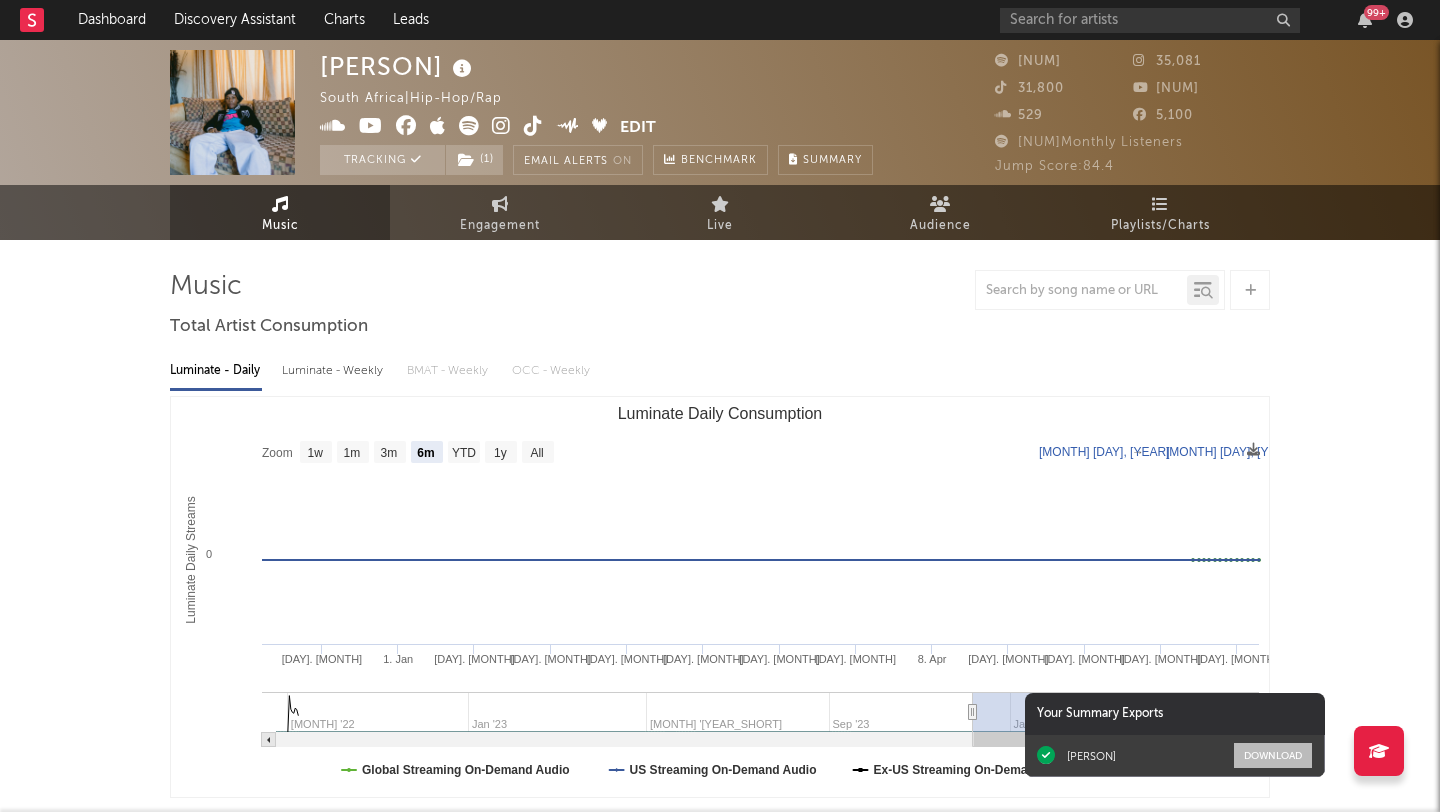 click on "Download" at bounding box center [1273, 755] 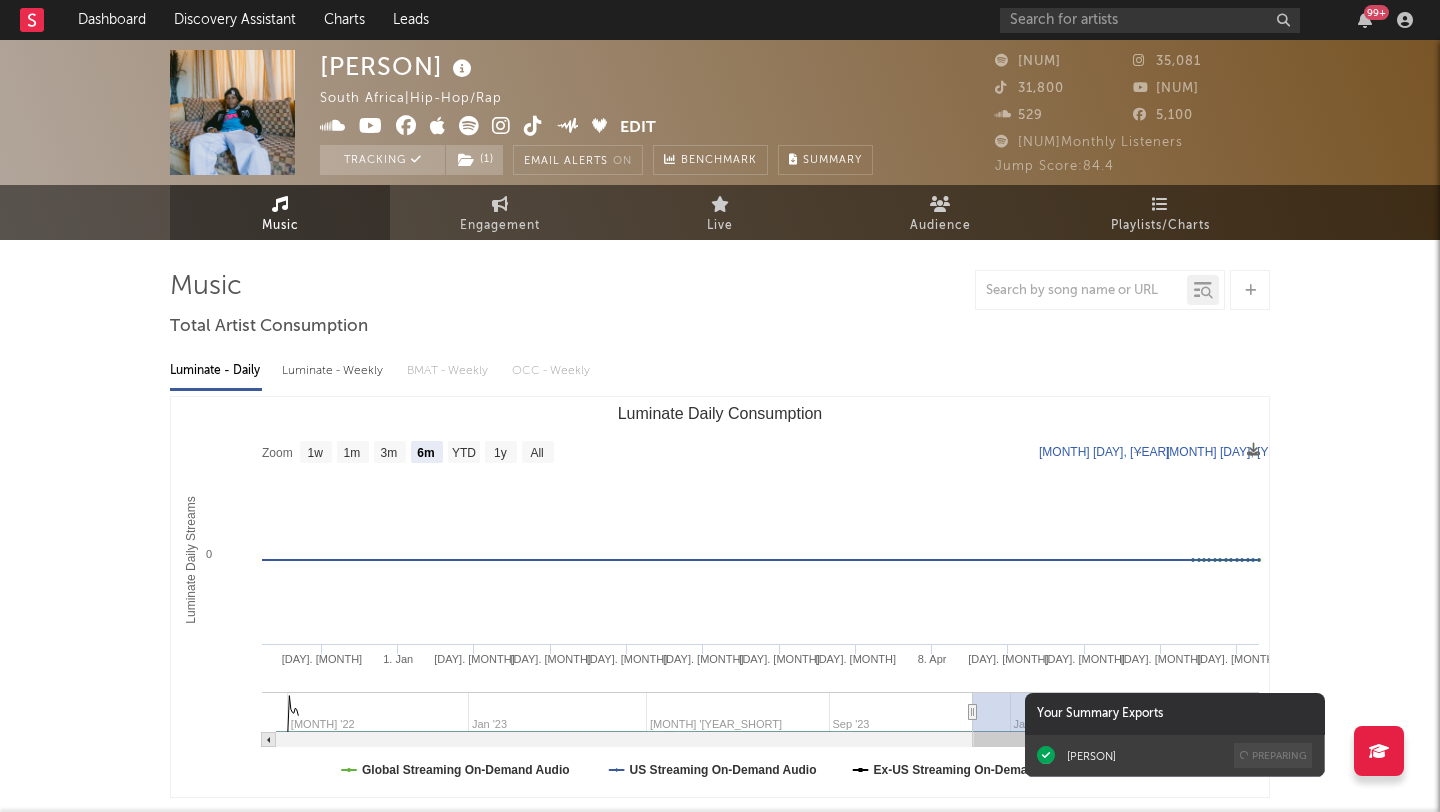 scroll, scrollTop: 0, scrollLeft: 0, axis: both 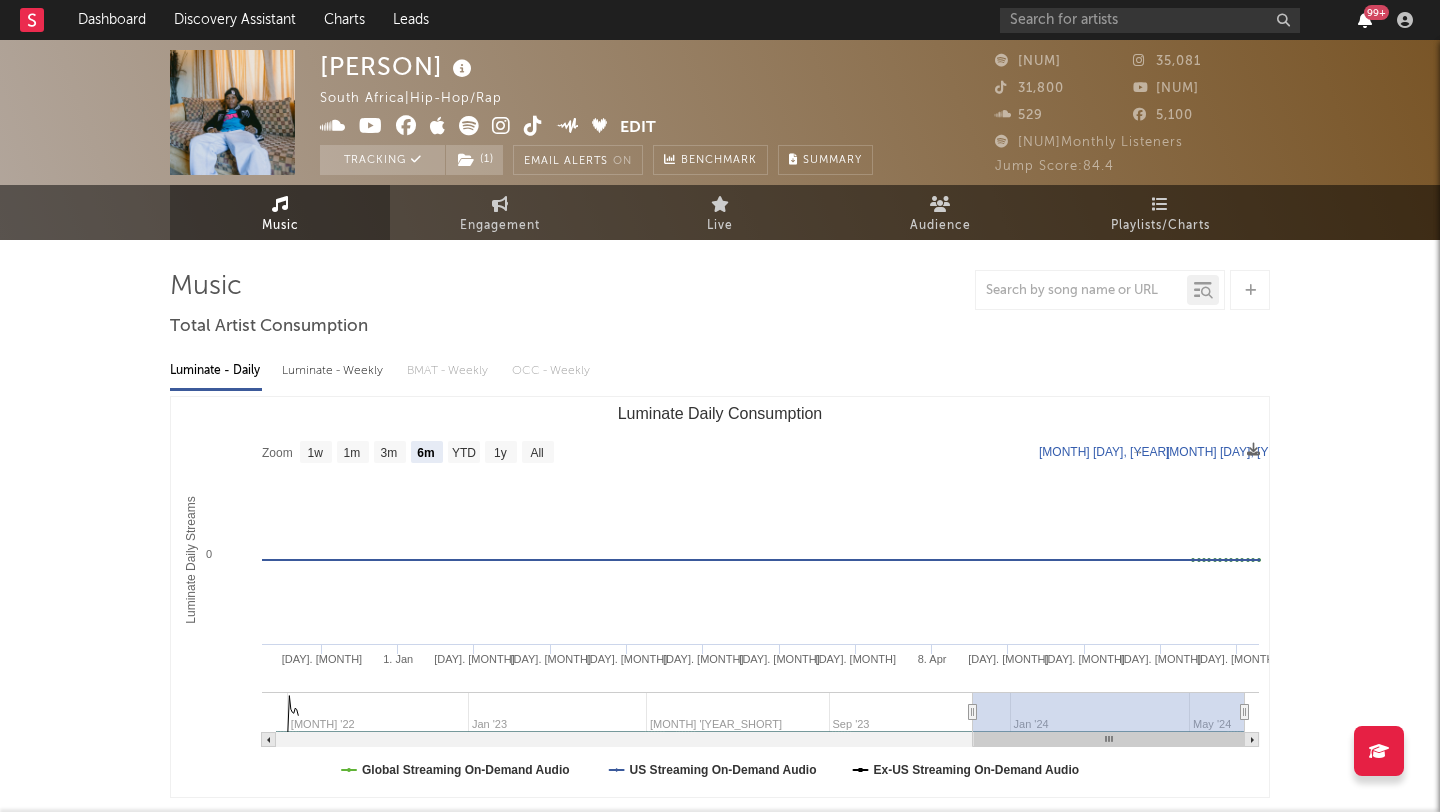 click at bounding box center (1365, 20) 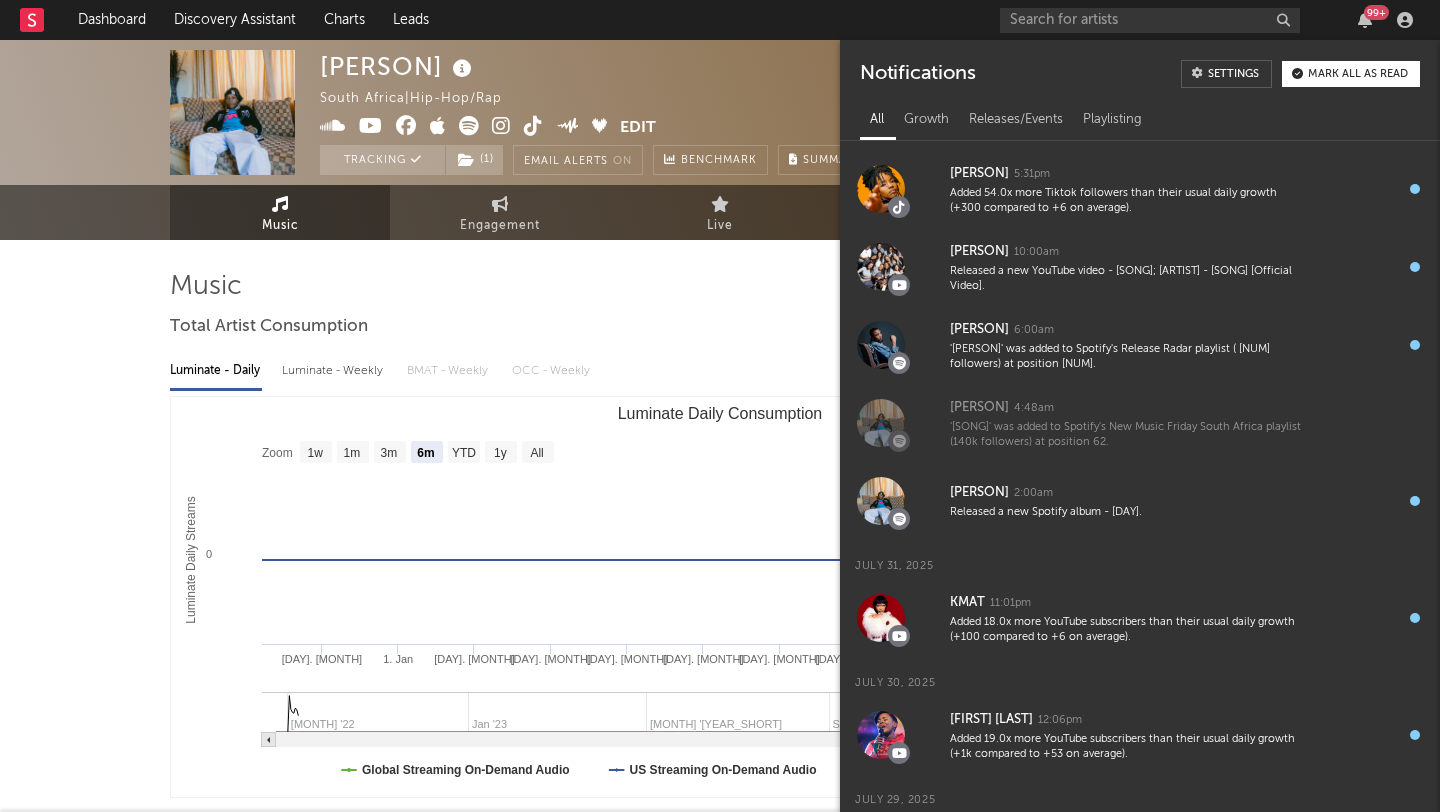 click on "Kiddo CSA South Africa  |  Hip-Hop/Rap Edit Tracking ( 1 ) Email Alerts  On Benchmark Summary 5,260 35,081 31,800 5,450 529 5,100 34,526  Monthly Listeners Jump Score:  84.4 Music Engagement Live Audience Playlists/Charts Music Total Artist Consumption Luminate - Daily Luminate - Weekly BMAT - Weekly OCC - Weekly Zoom 1w 1m 3m 6m YTD 1y All [YEAR]-[MONTH]-[DAY] [YEAR]-[MONTH]-[DAY] Created with Highcharts 10.3.3 Luminate Daily Streams Luminate Daily Consumption 18. [MONTH] 1. [MONTH] 15. [MONTH] 29. [MONTH] 12. [MONTH] 26. [MONTH] 11. [MONTH] 25. [MONTH] 8. [MONTH] 22. [MONTH] 6. [MONTH] 20. [MONTH] 3. [MONTH] [MONTH] '22 [MONTH] '23 [MONTH] '23 [MONTH] '23 [MONTH] '24 [MONTH] '24 0 Zoom 1w 1m 3m 6m YTD 1y All [MONTH]  [DAY], [YEAR] → [MONTH]  [DAY], [YEAR] Global Streaming On-Demand Audio US Streaming On-Demand Audio Ex-US Streaming On-Demand Audio [DAY], [MONTH], [YEAR] ​ Global Streaming On-Demand Audio :  0 ​ US Streaming On-Demand Audio :  0 ​ Recent DSP Releases Export CSV  Last Day Spotify Plays Copyright 7 Day Spotify Plays Last Day Spotify Plays ATD Spotify Plays Spotify Popularity Released Originals   ( 30)" at bounding box center (720, 1550) 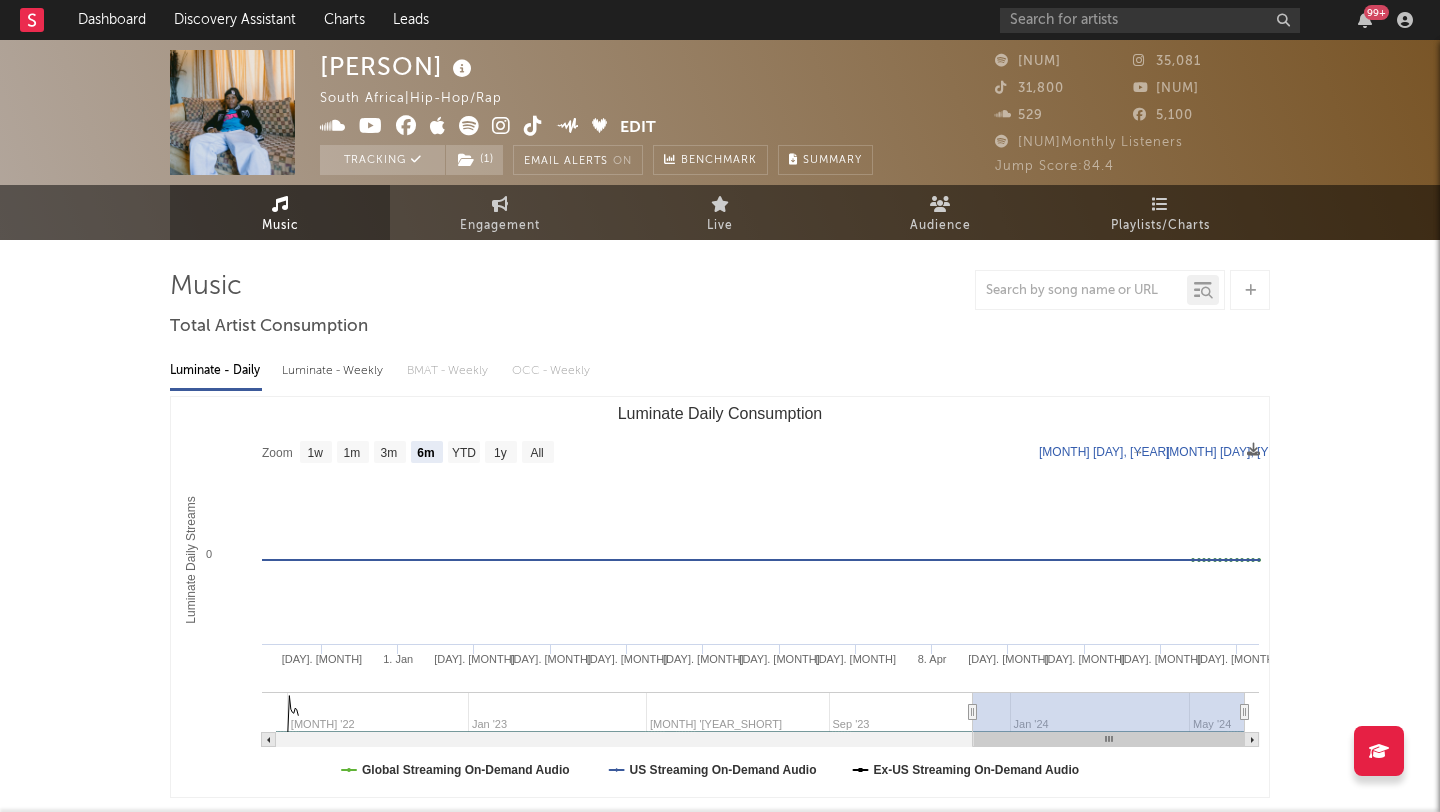 click on "Luminate - Weekly" at bounding box center (334, 371) 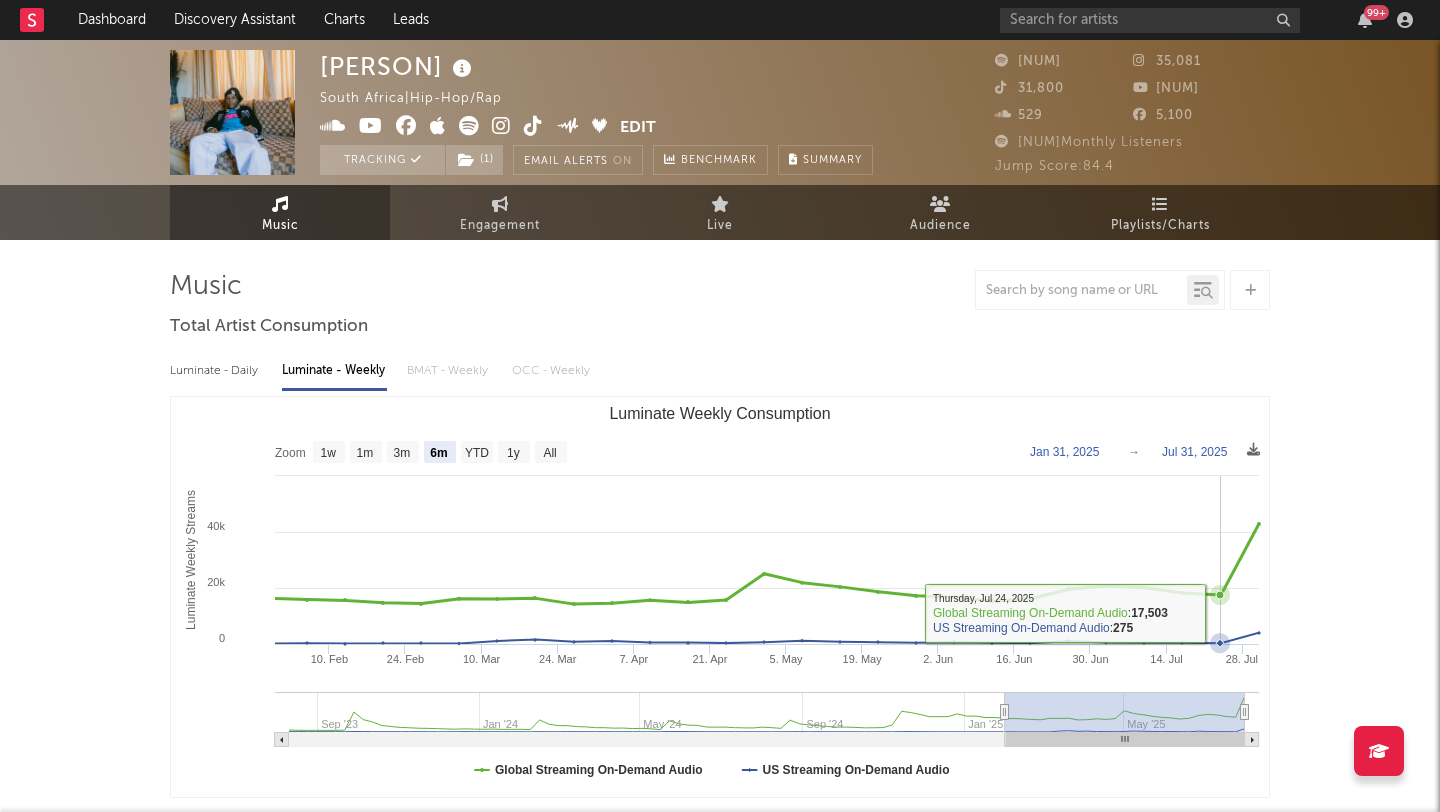 click 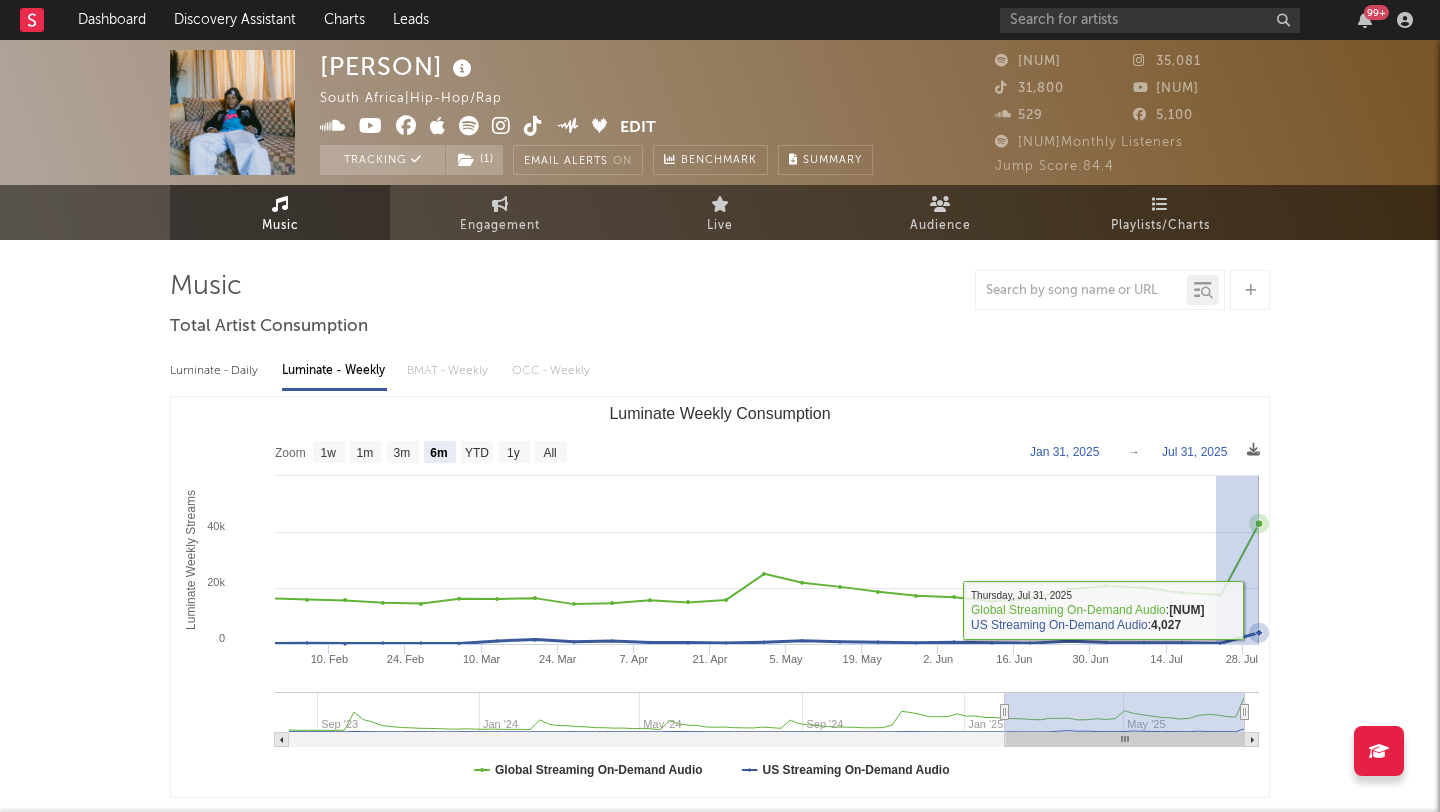 drag, startPoint x: 1216, startPoint y: 610, endPoint x: 1259, endPoint y: 612, distance: 43.046486 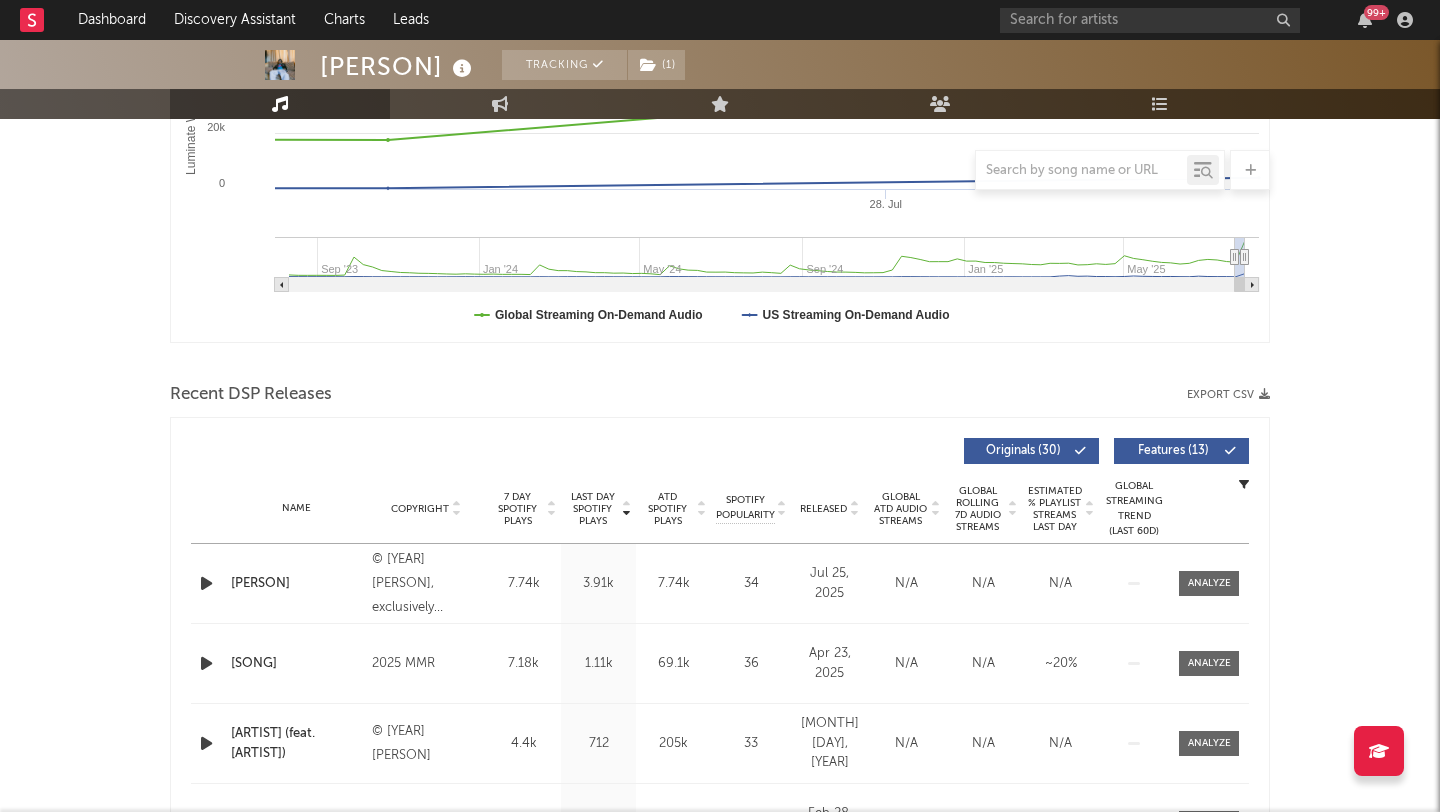 scroll, scrollTop: 0, scrollLeft: 0, axis: both 